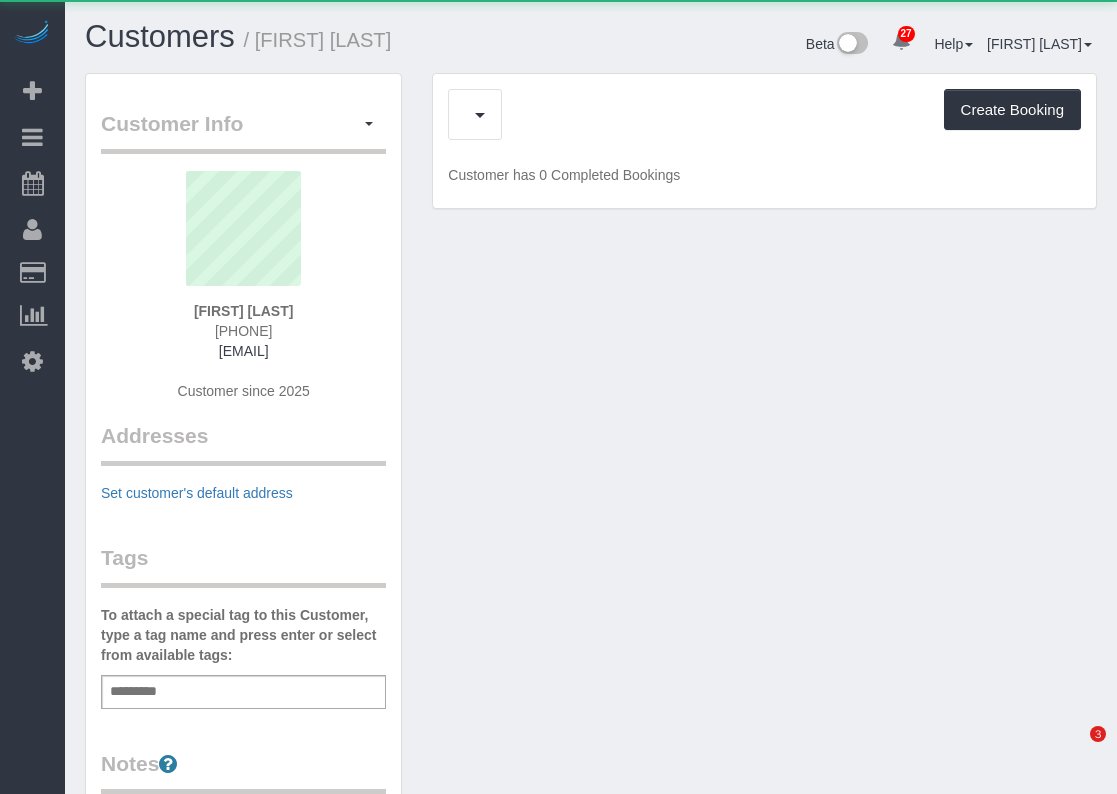 scroll, scrollTop: 0, scrollLeft: 0, axis: both 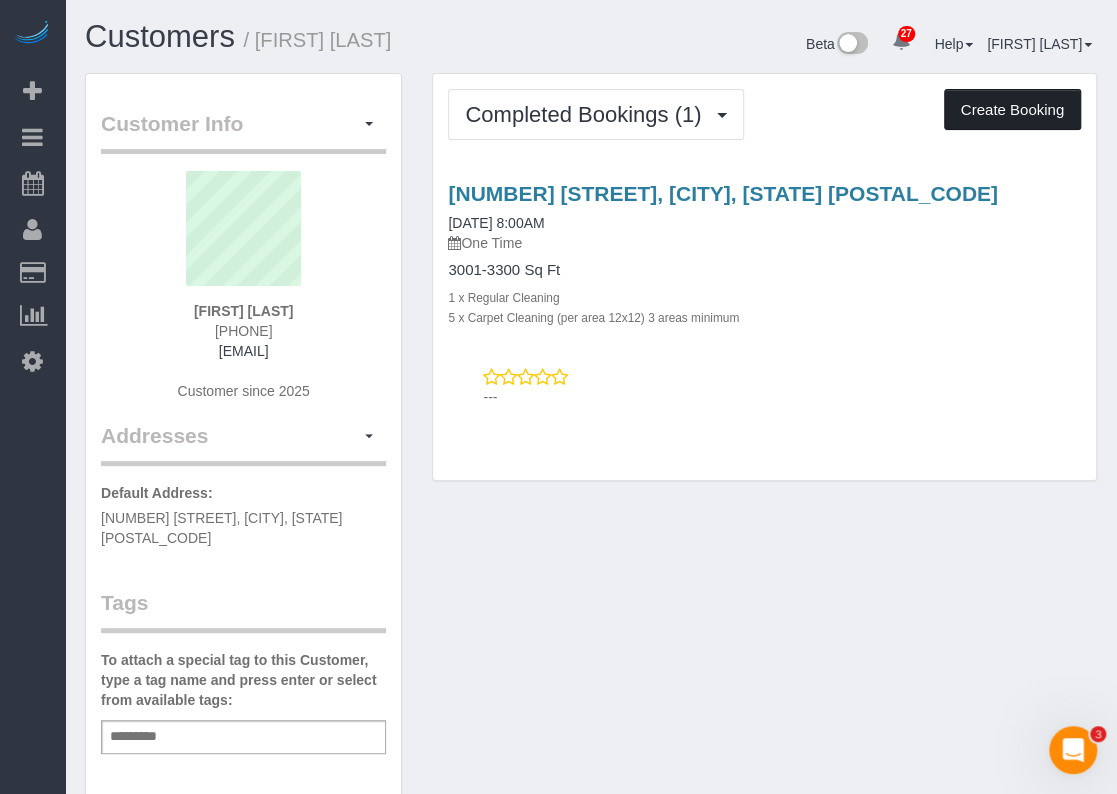 click on "Create Booking" at bounding box center [1012, 110] 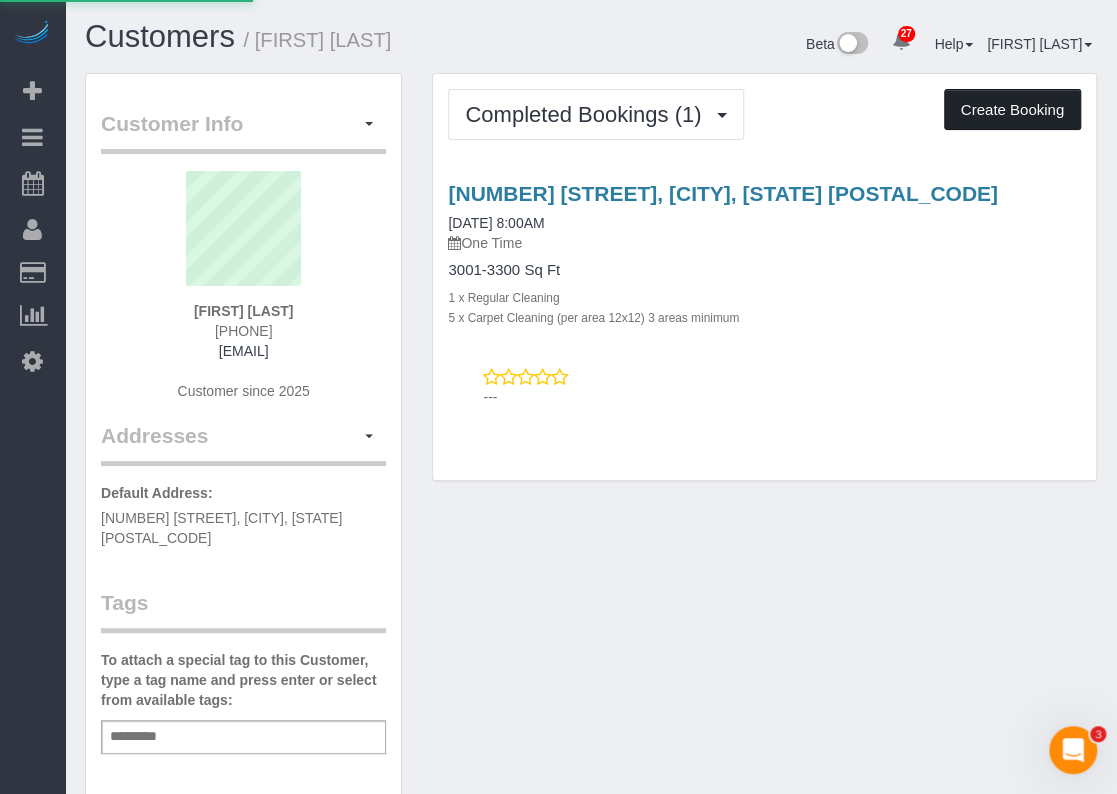 select on "TX" 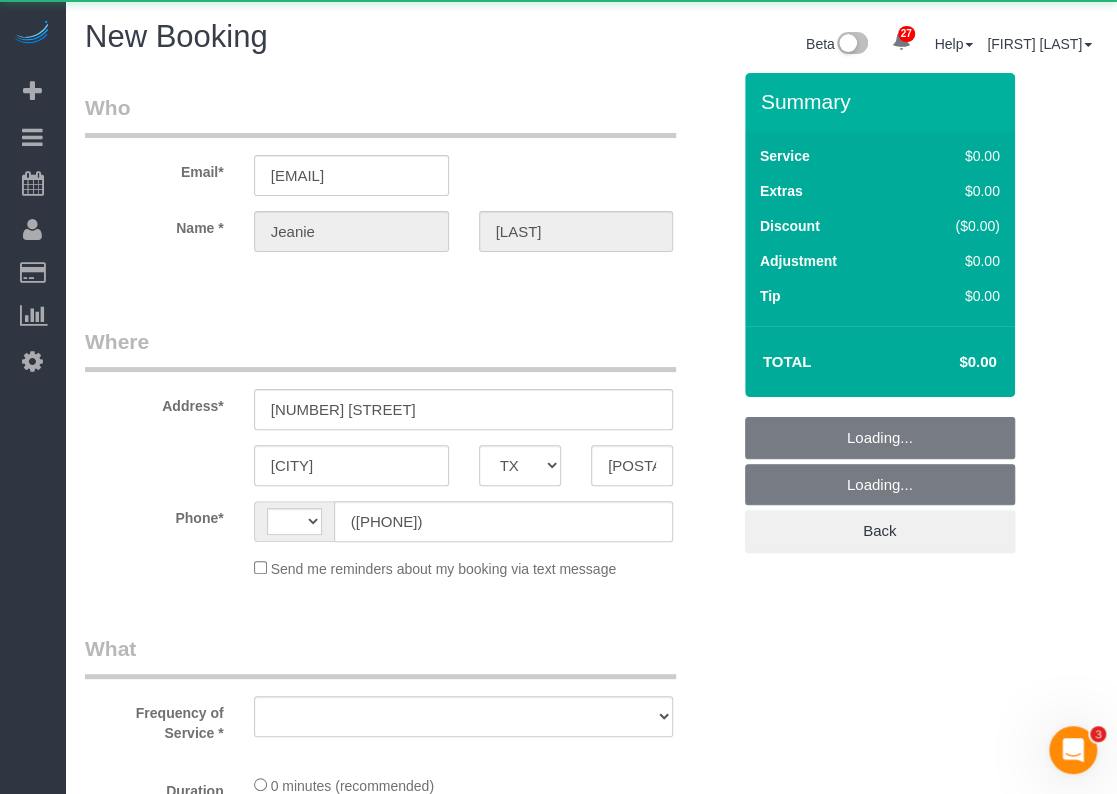 select on "string:US" 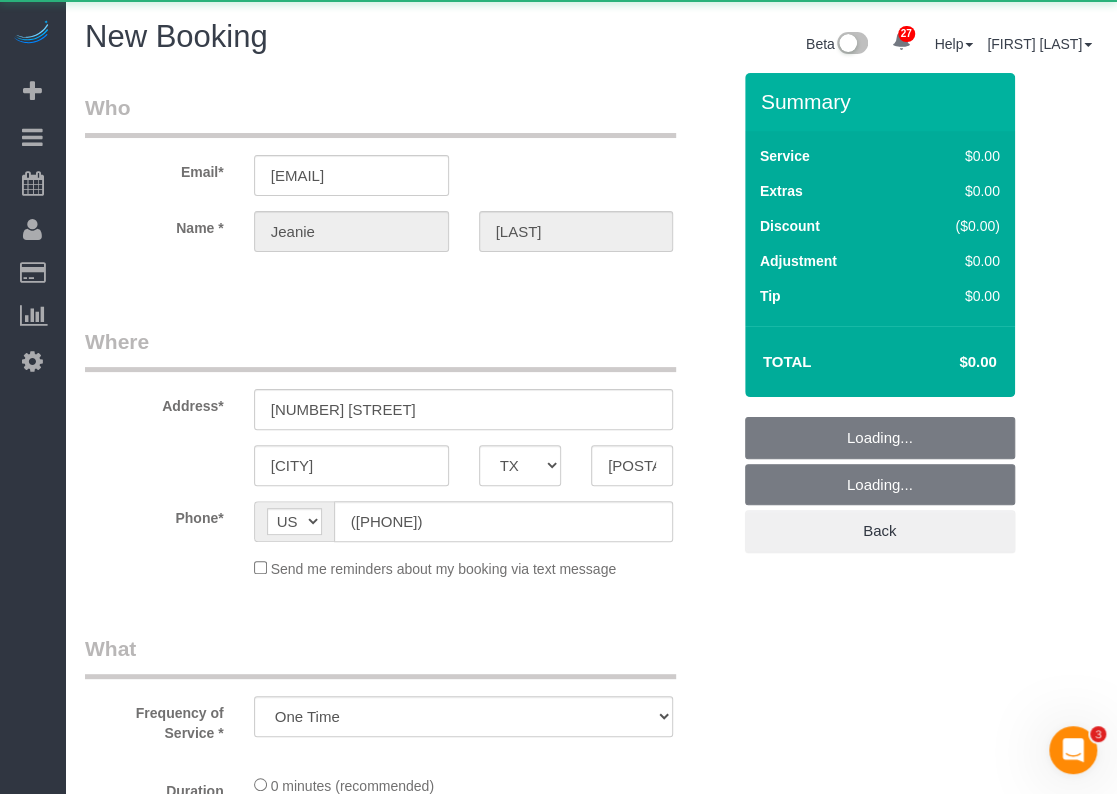 select on "3" 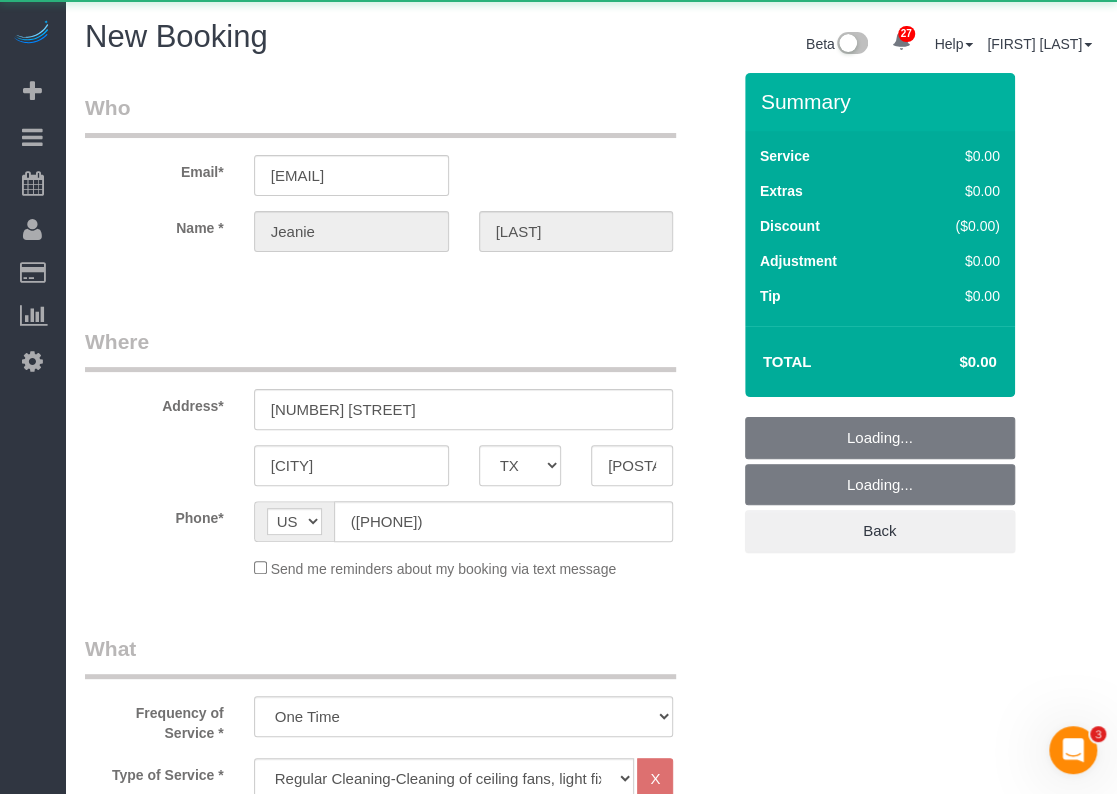 select on "object:1209" 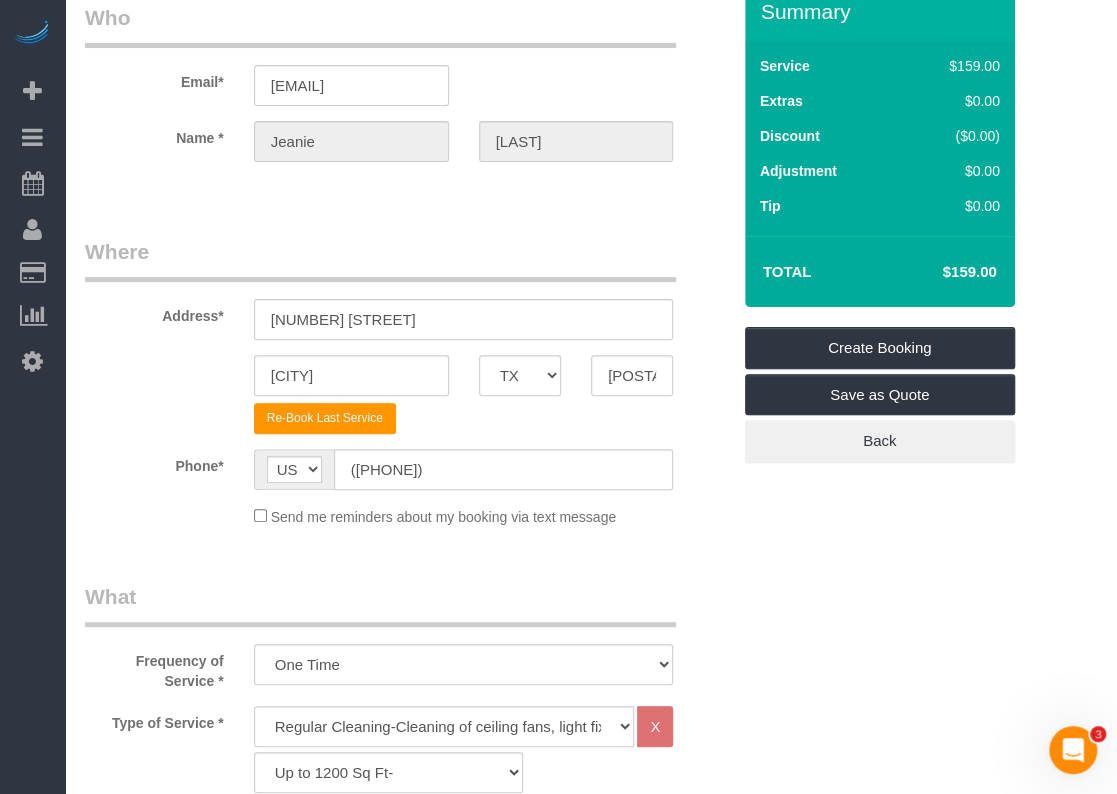 scroll, scrollTop: 200, scrollLeft: 0, axis: vertical 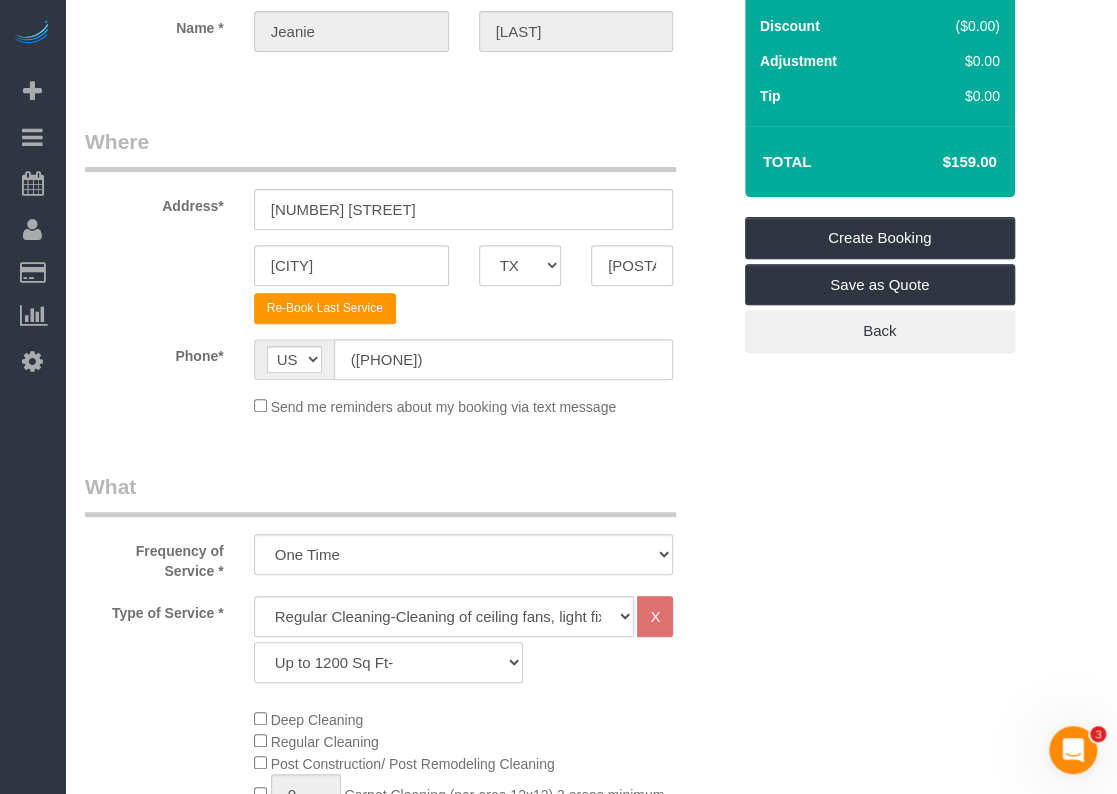 click on "Up to 1200 Sq Ft- 1201-1500 Sq Ft 1501-1800 Sq Ft 1801-2000 Sq Ft 2001-2300 Sq Ft 2301-2500 Sq Ft 2500-2700 Sq Ft 2701-3000 Sq Ft 3001-3300 Sq Ft 3301-3600 Sq Ft 3601-3999 Sq Ft 4000-4300 Sq Ft 4301-4600 Sq Ft 4601-5000 Sq Ft Homes over 5000 Sq Ft **Please call/Text us" 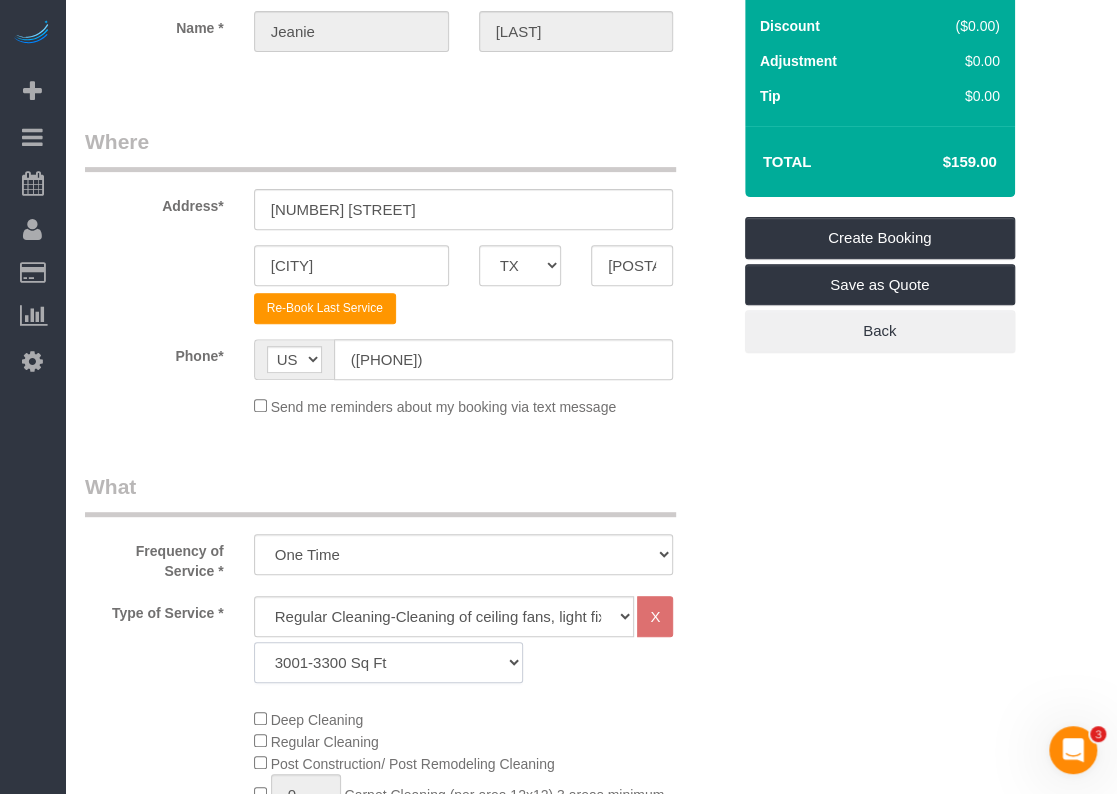 click on "Up to 1200 Sq Ft- 1201-1500 Sq Ft 1501-1800 Sq Ft 1801-2000 Sq Ft 2001-2300 Sq Ft 2301-2500 Sq Ft 2500-2700 Sq Ft 2701-3000 Sq Ft 3001-3300 Sq Ft 3301-3600 Sq Ft 3601-3999 Sq Ft 4000-4300 Sq Ft 4301-4600 Sq Ft 4601-5000 Sq Ft Homes over 5000 Sq Ft **Please call/Text us" 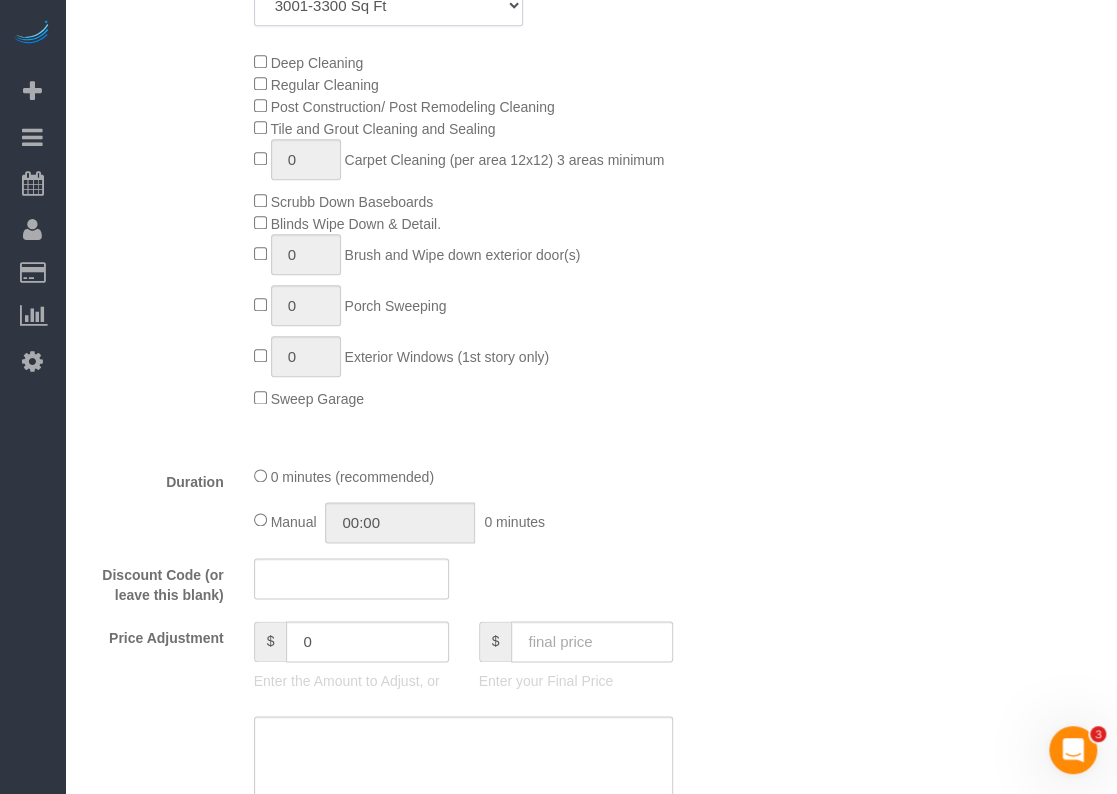 scroll, scrollTop: 900, scrollLeft: 0, axis: vertical 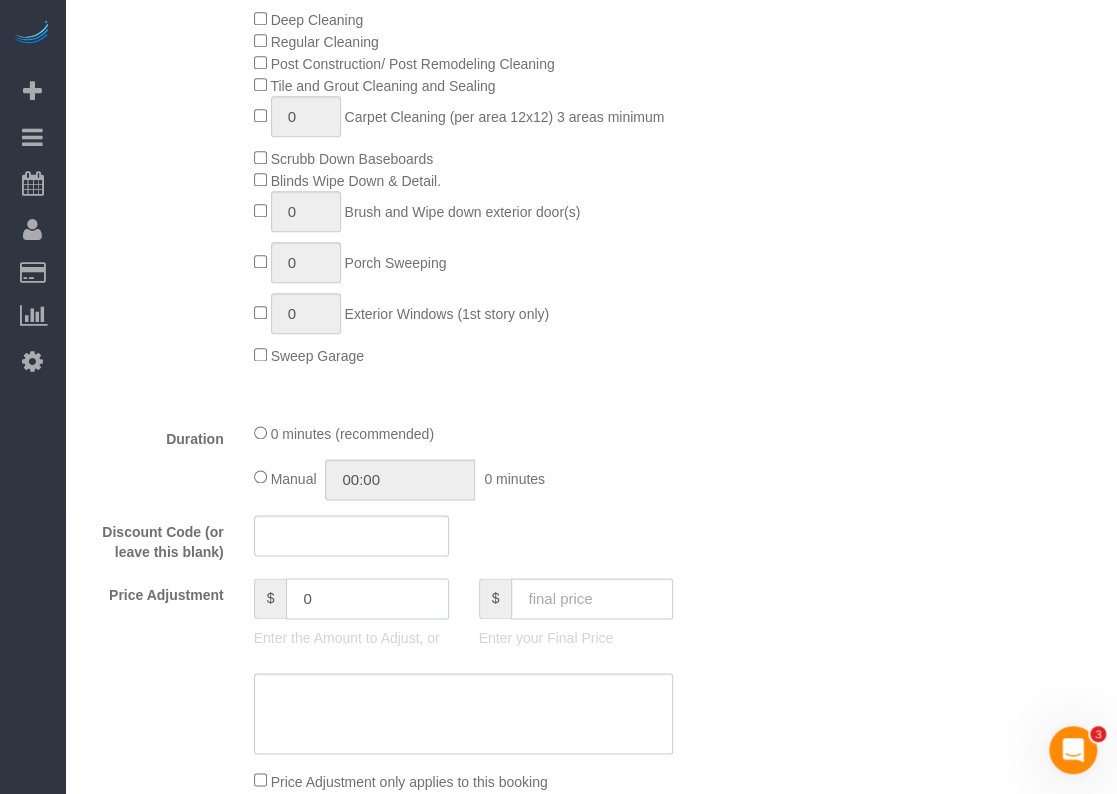 drag, startPoint x: 344, startPoint y: 594, endPoint x: 247, endPoint y: 591, distance: 97.04638 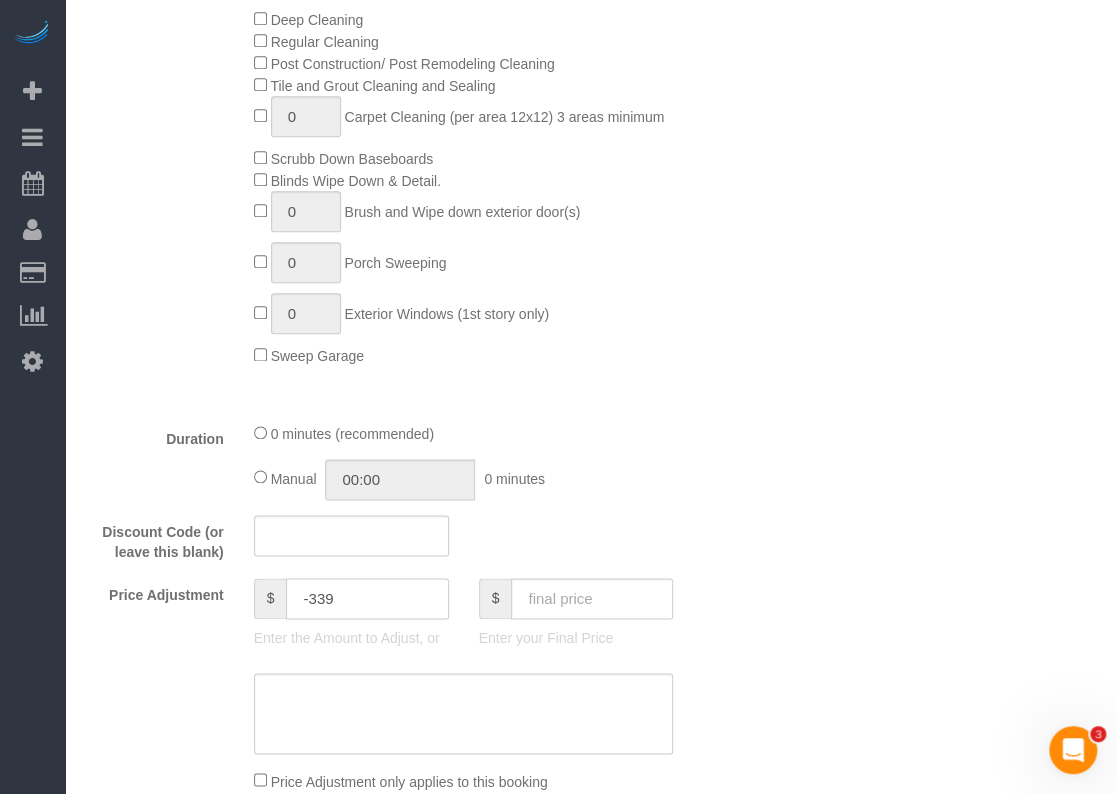 type on "-339" 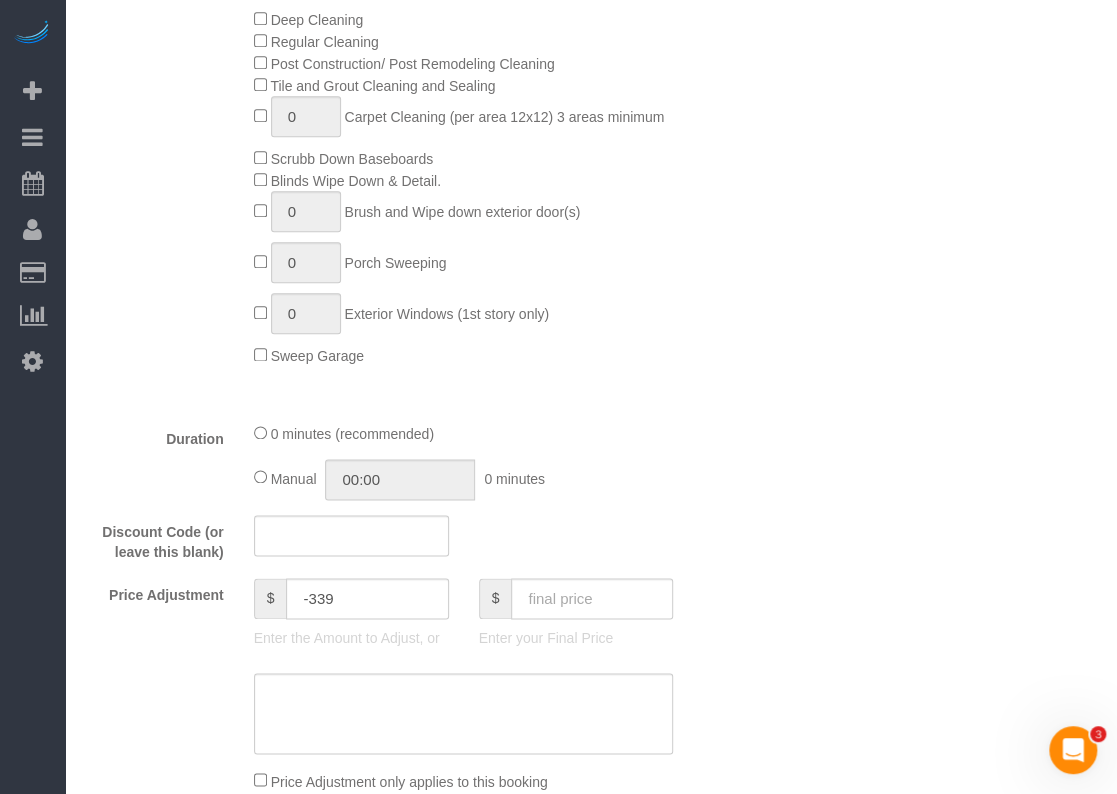 click on "Discount Code (or leave this blank)" 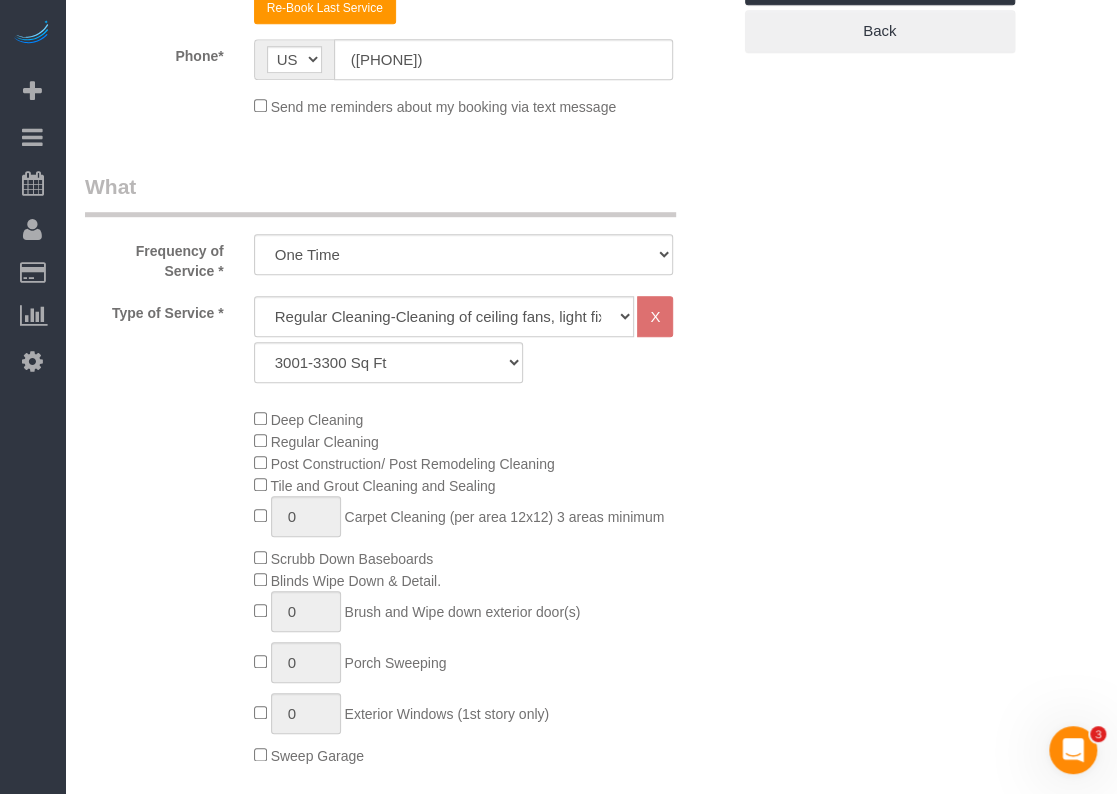 scroll, scrollTop: 600, scrollLeft: 0, axis: vertical 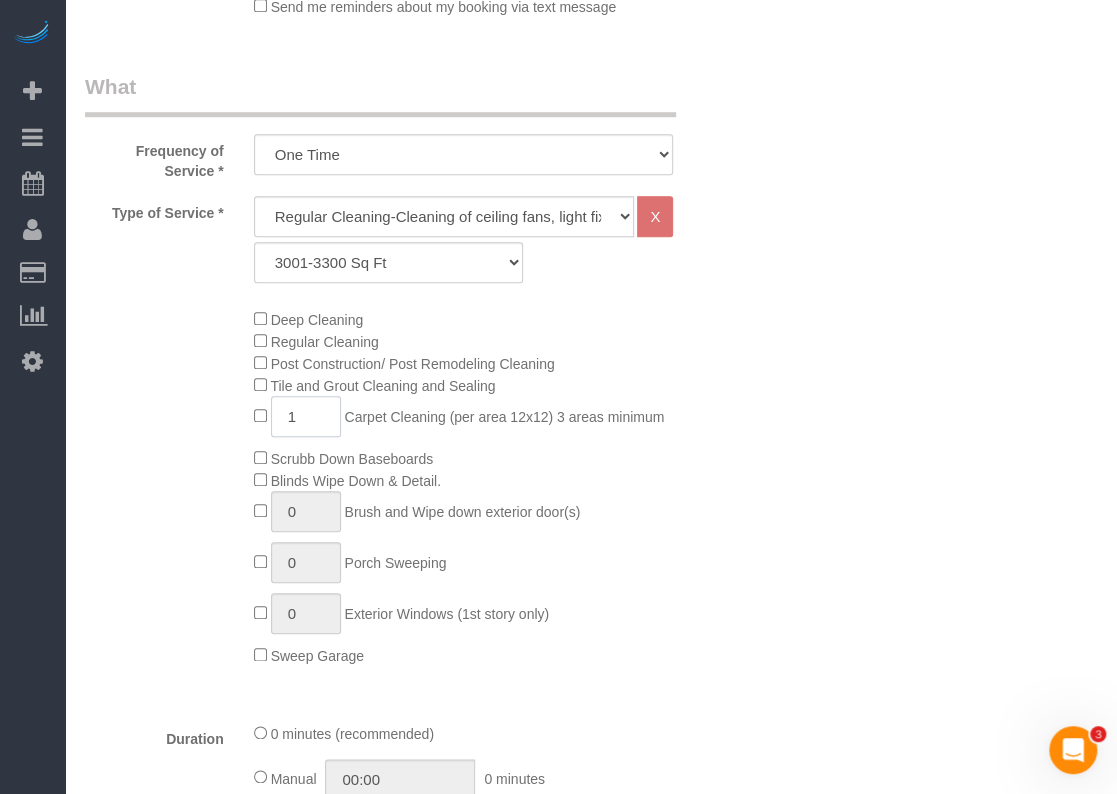 drag, startPoint x: 294, startPoint y: 418, endPoint x: 274, endPoint y: 418, distance: 20 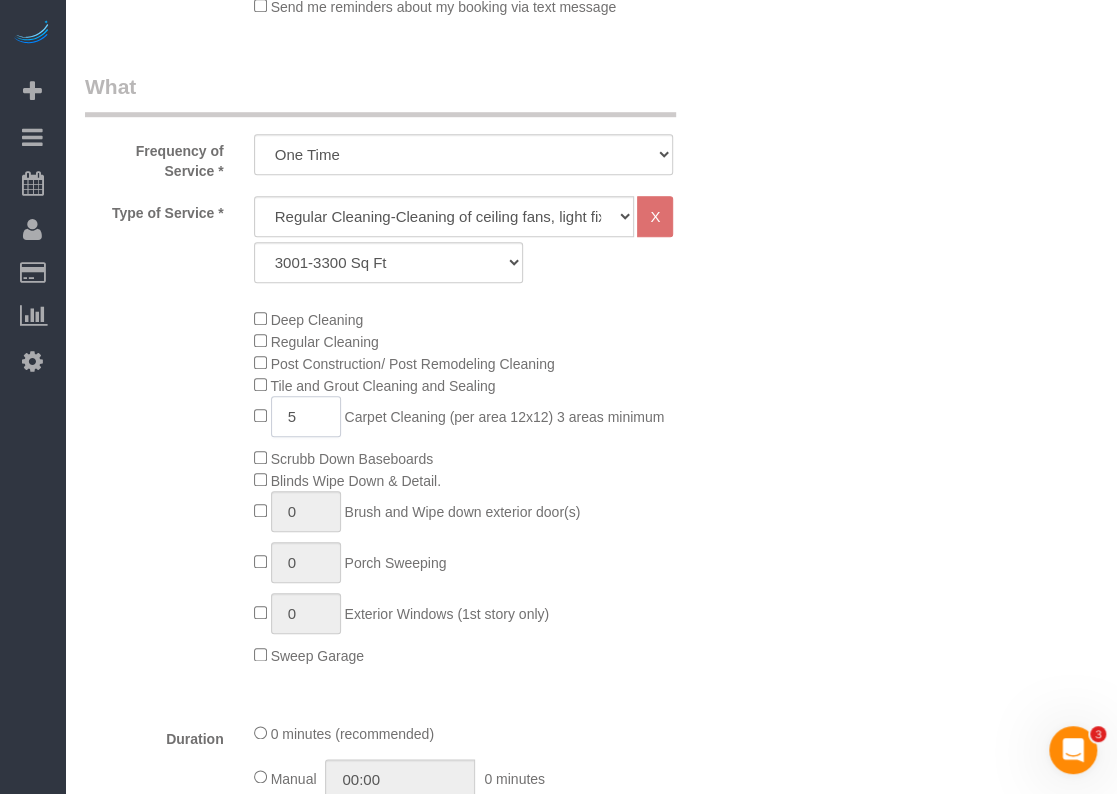 type on "5" 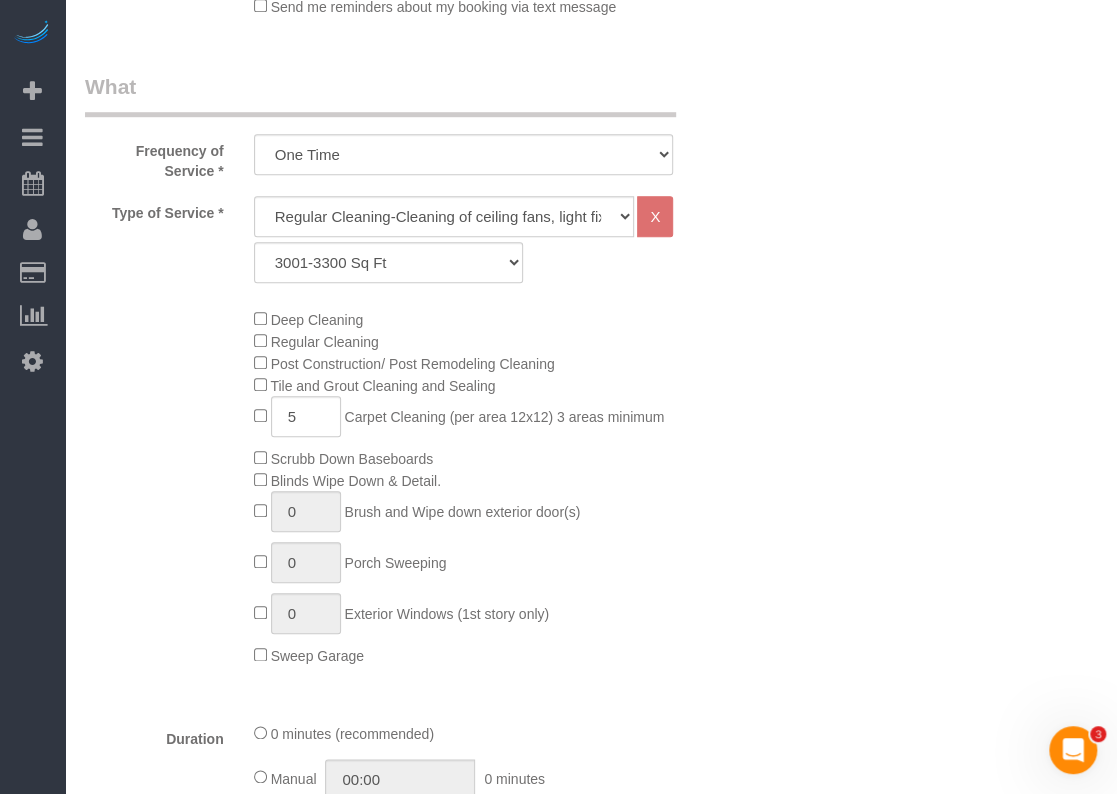 click on "Who
Email*
[EMAIL]
Name *
[FIRST]
[LAST]
Where
Address*
[NUMBER] [STREET]
[CITY]
AK
AL
AR
AZ
CA
CO
CT
DC
DE
FL
GA
HI
IA
ID
IL
IN
KS
KY
LA
MA
MD
ME
MI
MN
MO
MS
MT
NC
ND
NE" at bounding box center [591, 785] 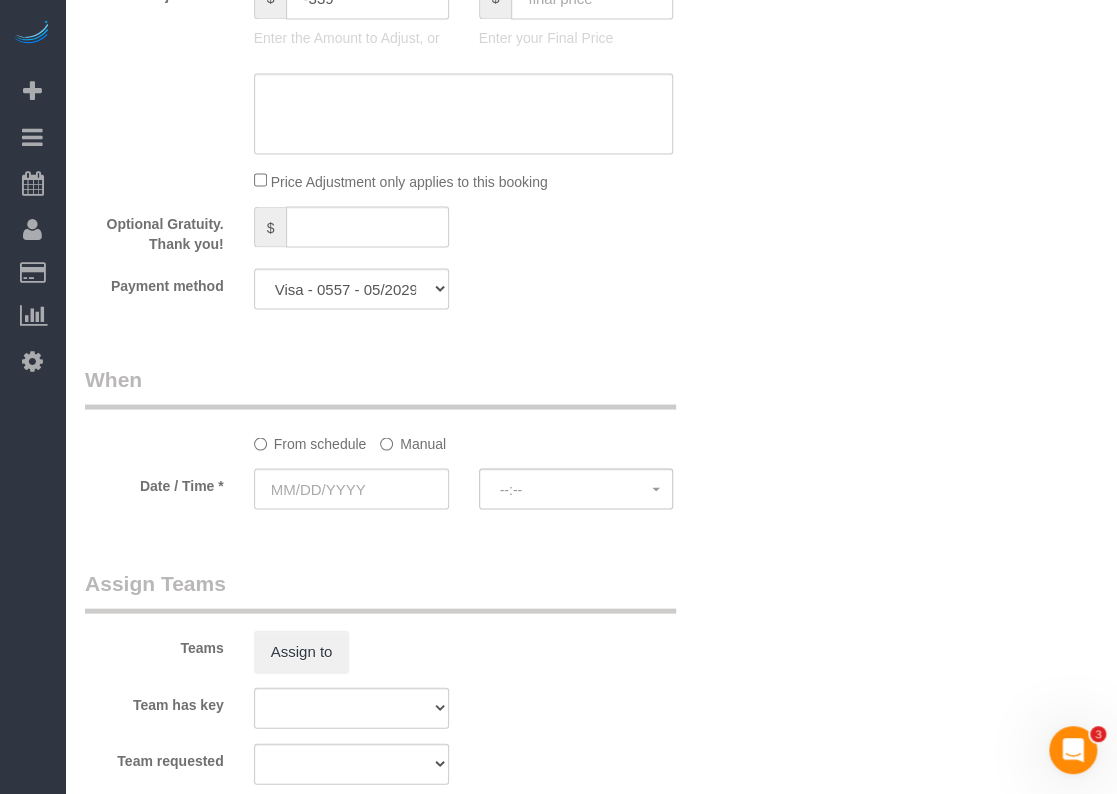 scroll, scrollTop: 1900, scrollLeft: 0, axis: vertical 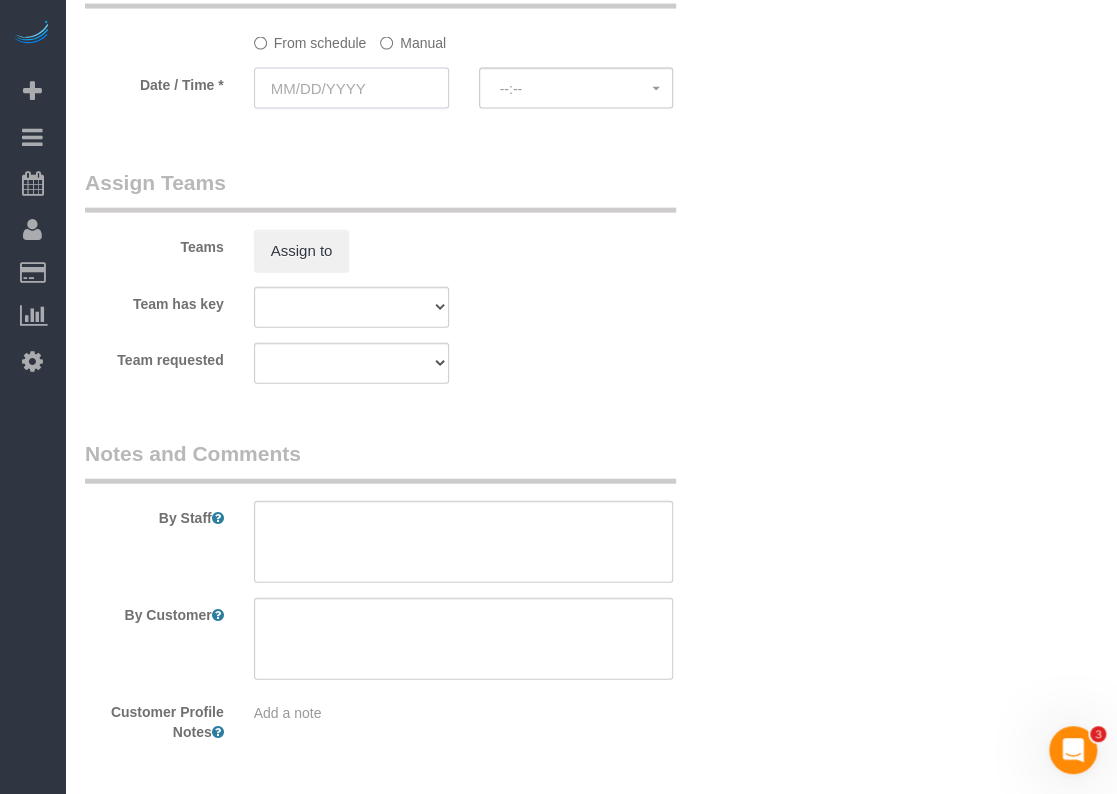 click at bounding box center [351, 88] 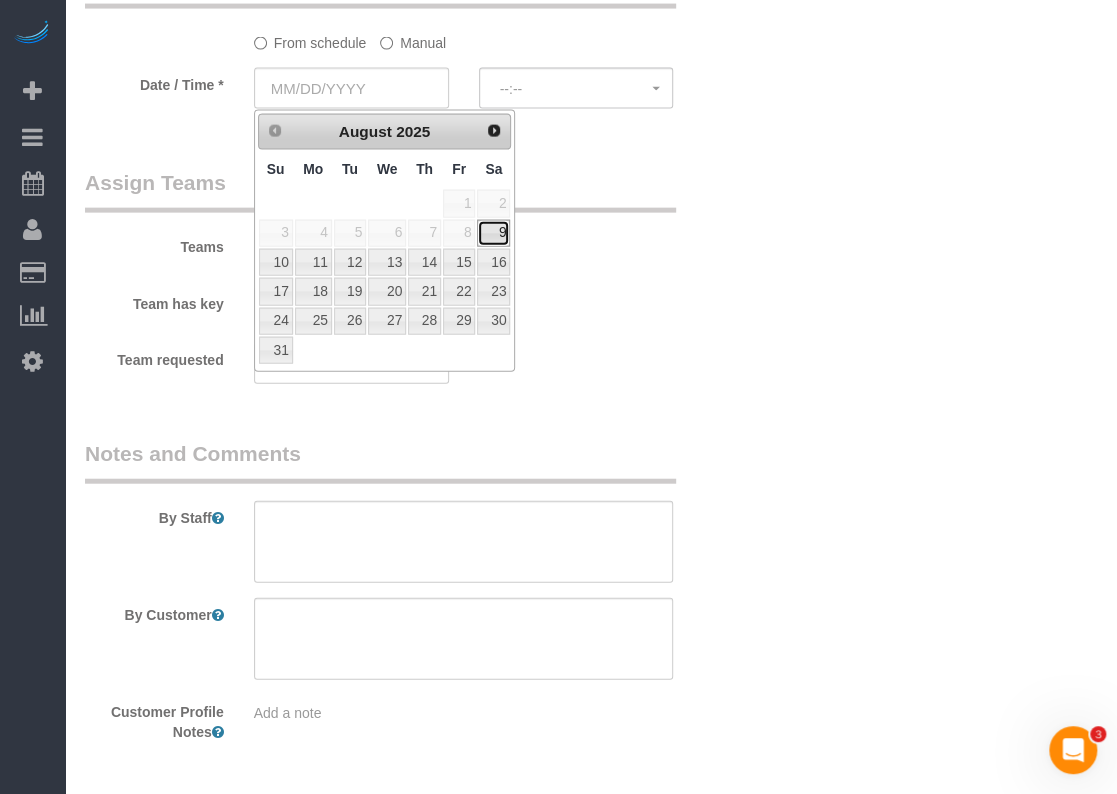 click on "9" at bounding box center (493, 233) 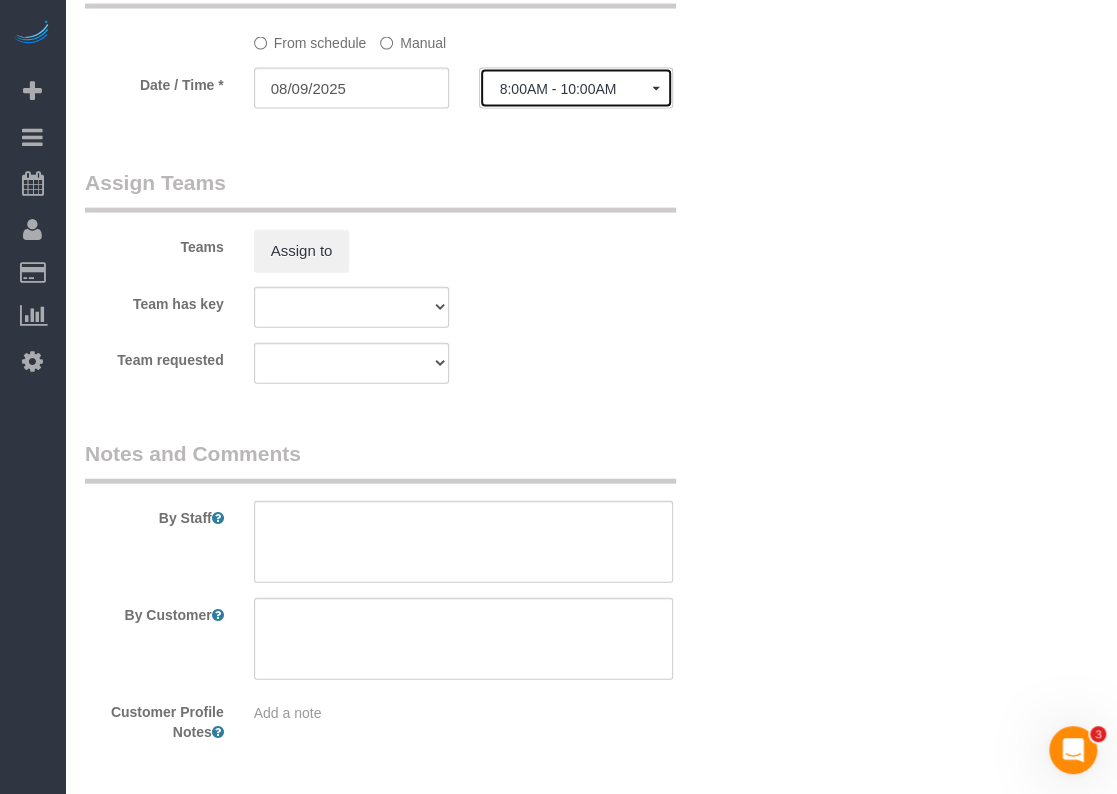 click on "8:00AM - 10:00AM" 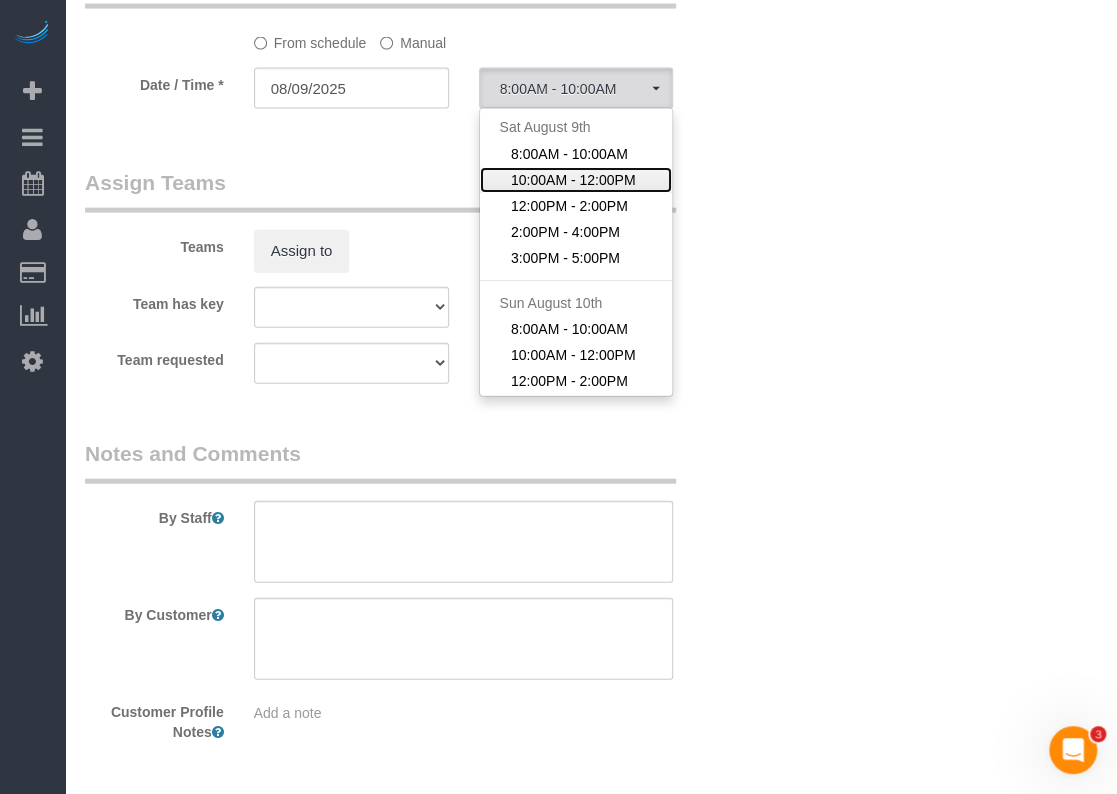click on "10:00AM - 12:00PM" 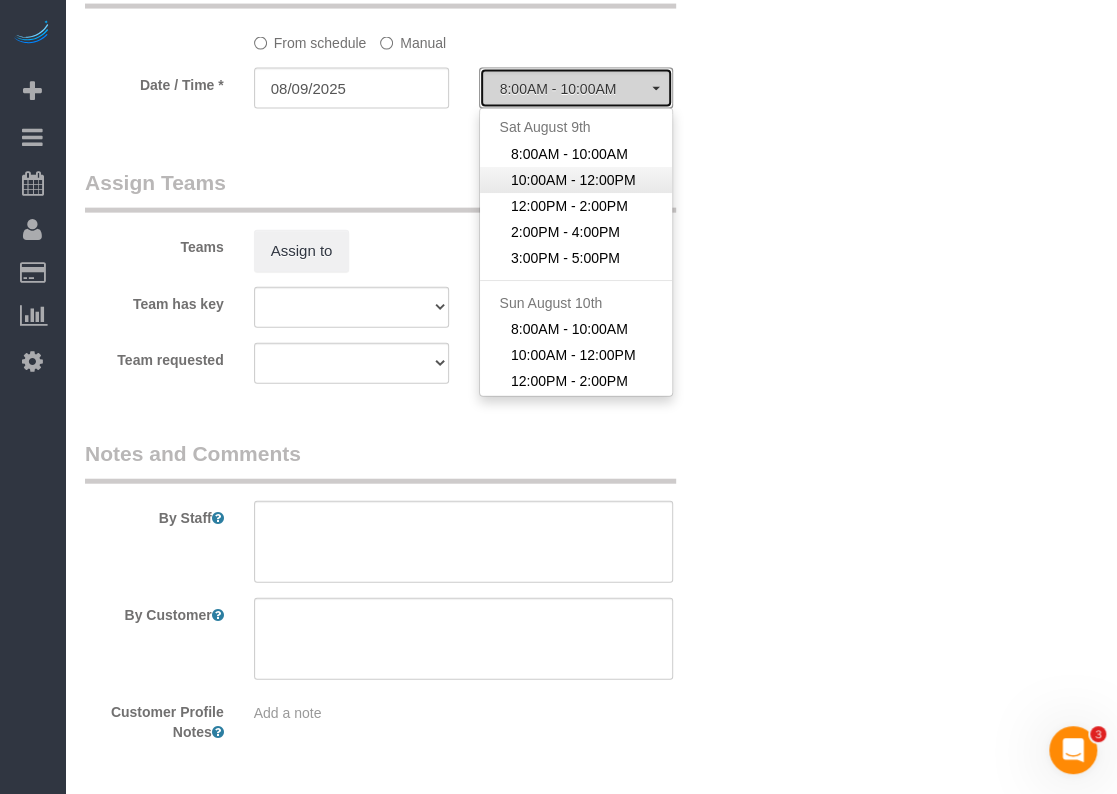 select on "spot2" 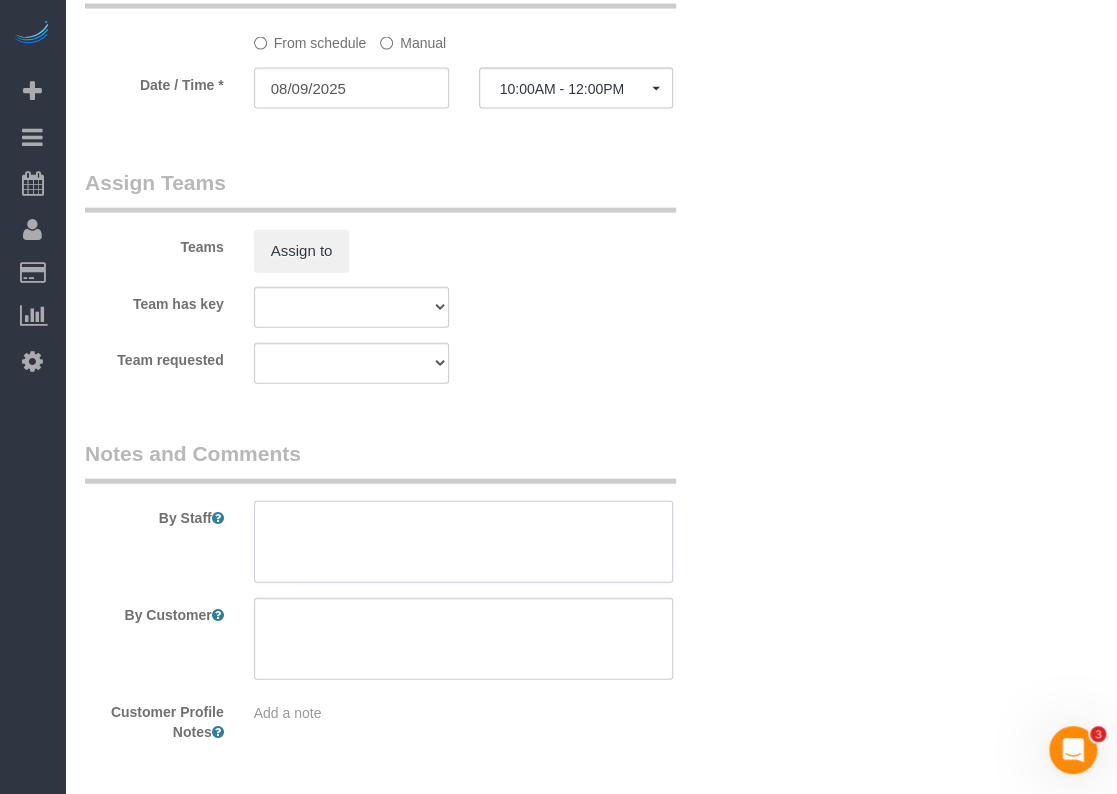 click at bounding box center (464, 542) 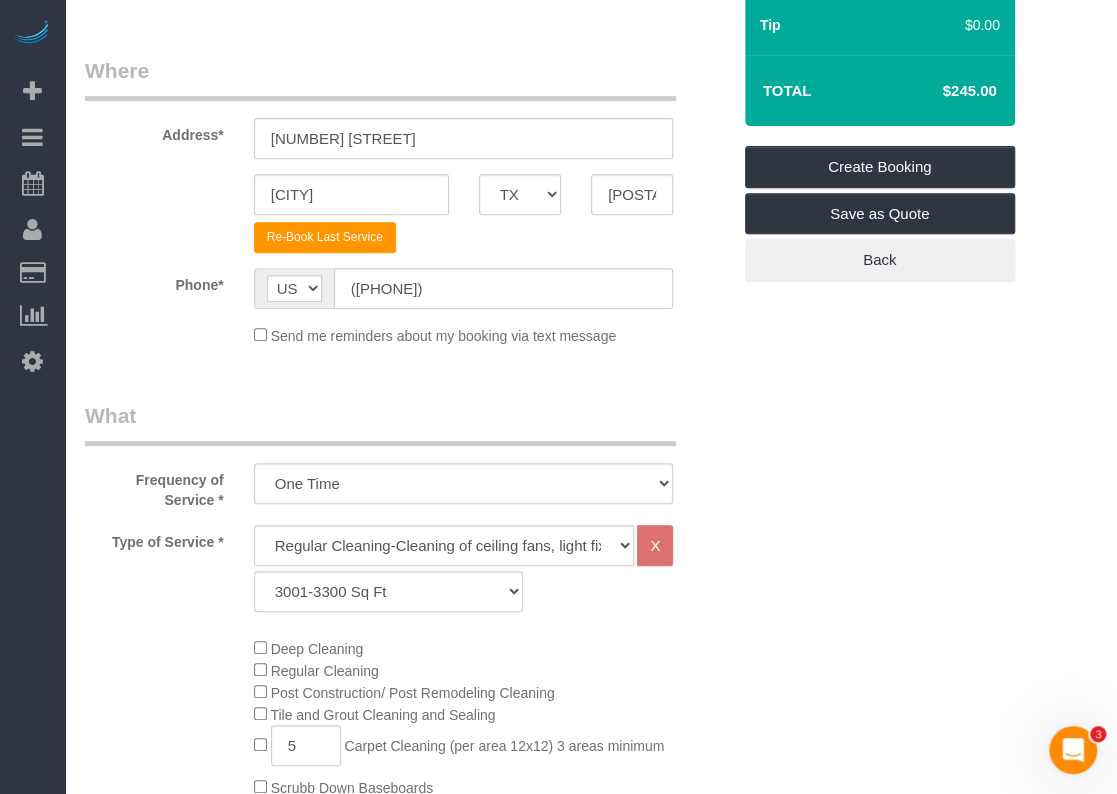 scroll, scrollTop: 0, scrollLeft: 0, axis: both 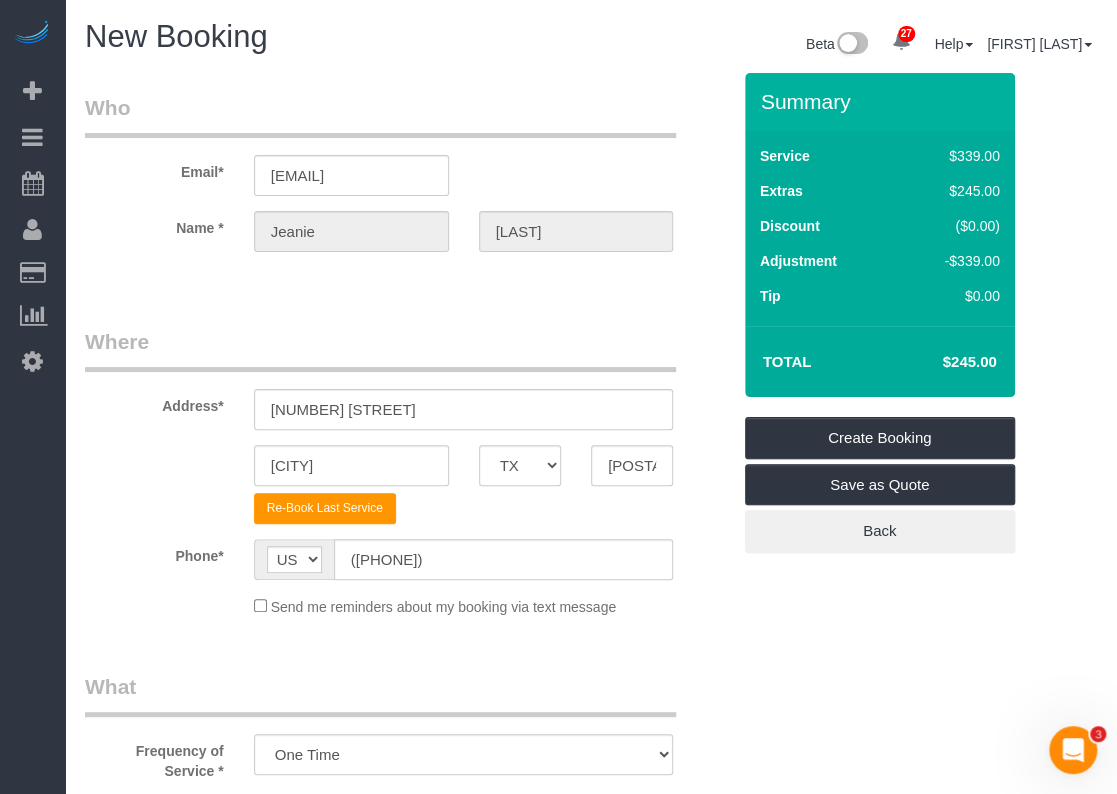 type on "Will open for us at 10am" 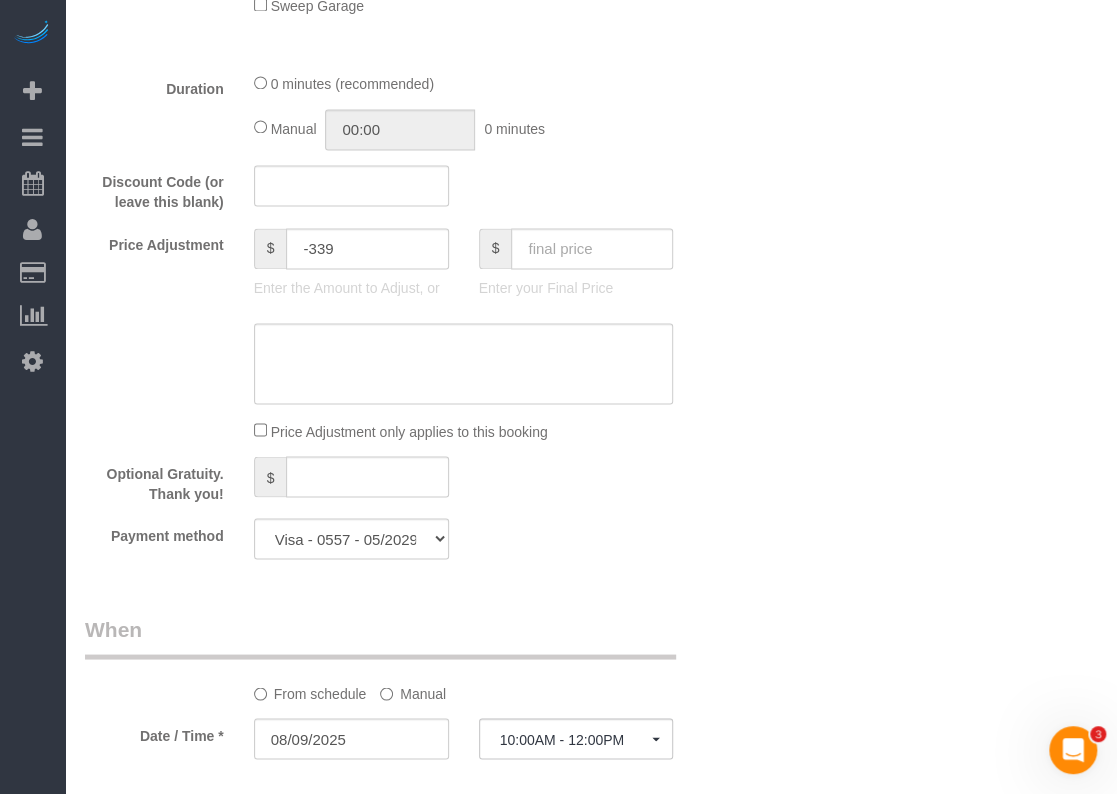 scroll, scrollTop: 1400, scrollLeft: 0, axis: vertical 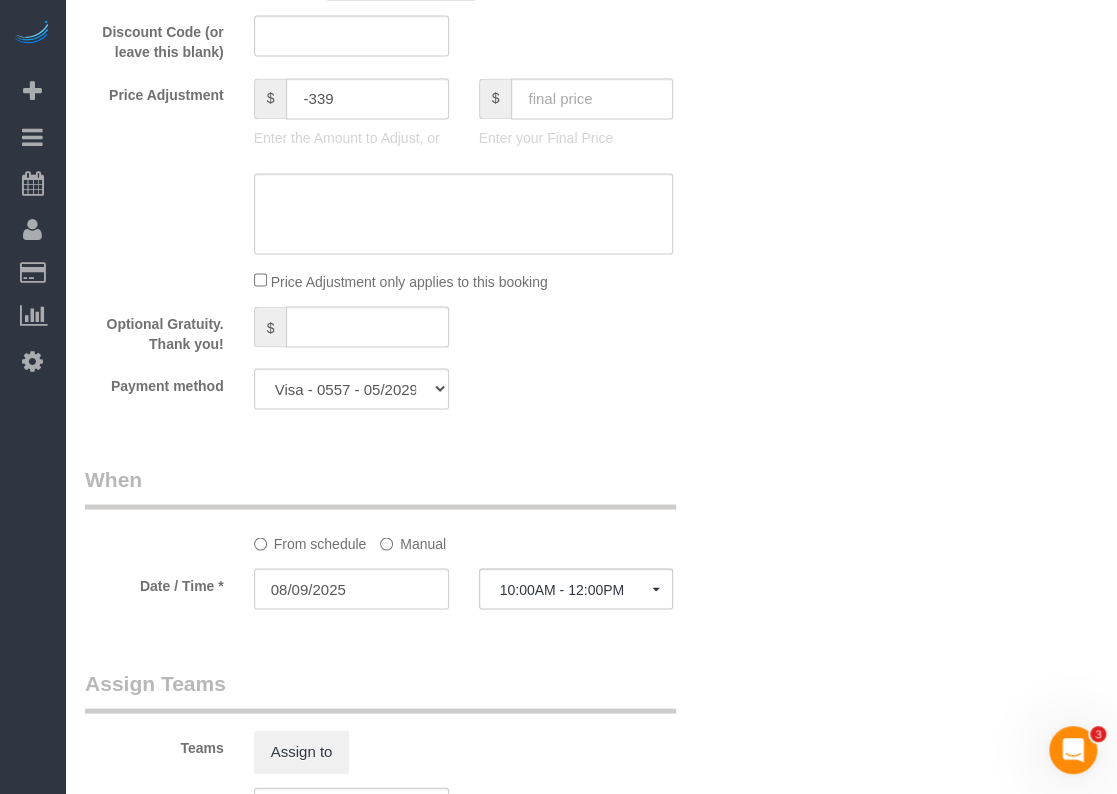 click on "Visa - [NUMBER] - [DATE] (Default) Add Credit Card ─────────────── Cash Check Paypal" 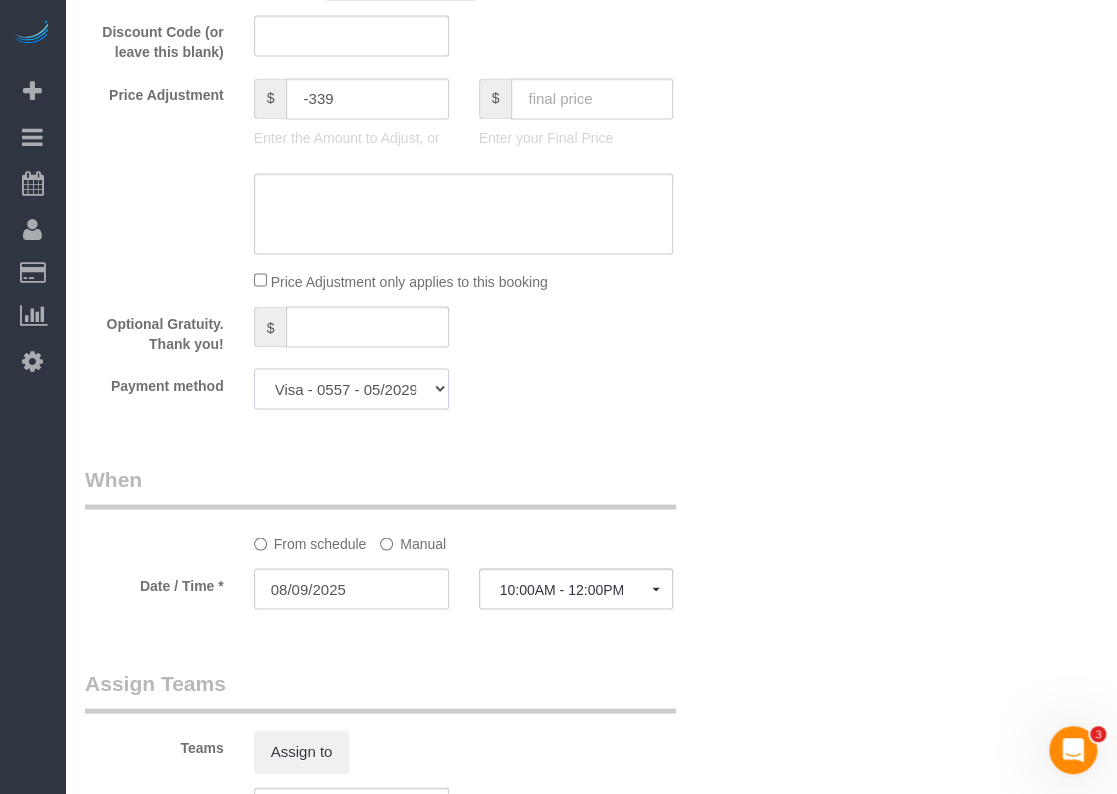 click on "Visa - [NUMBER] - [DATE] (Default) Add Credit Card ─────────────── Cash Check Paypal" 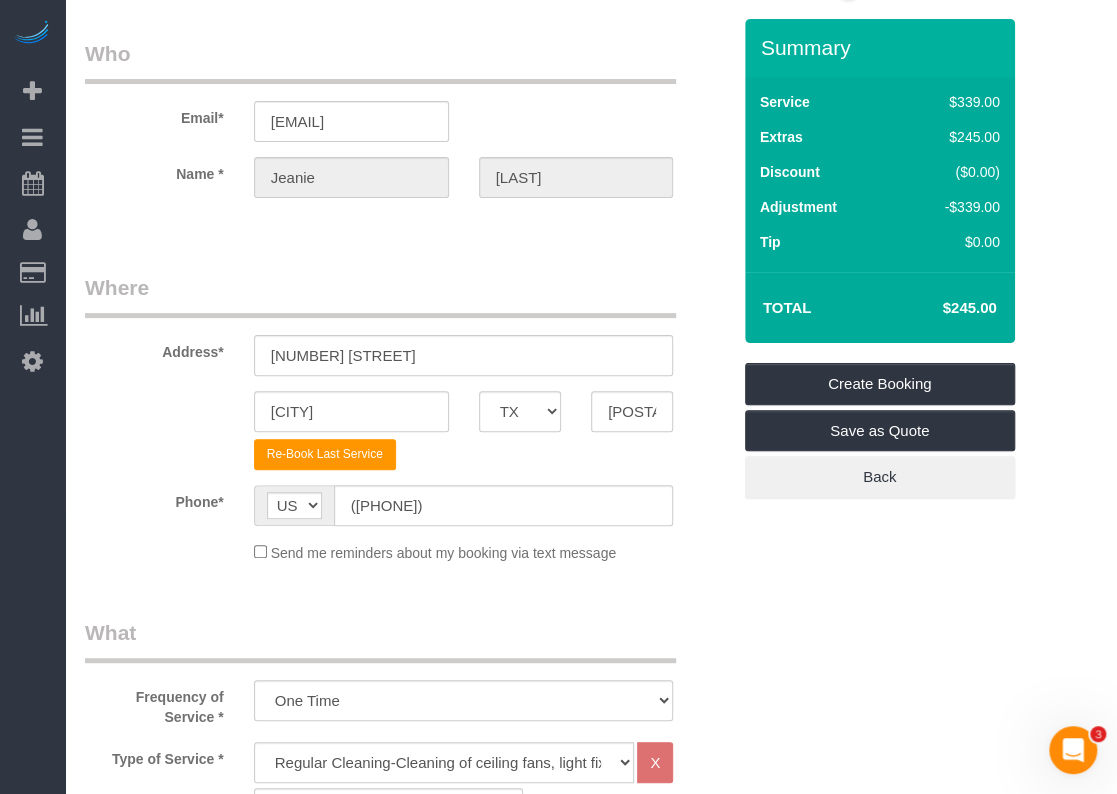 scroll, scrollTop: 0, scrollLeft: 0, axis: both 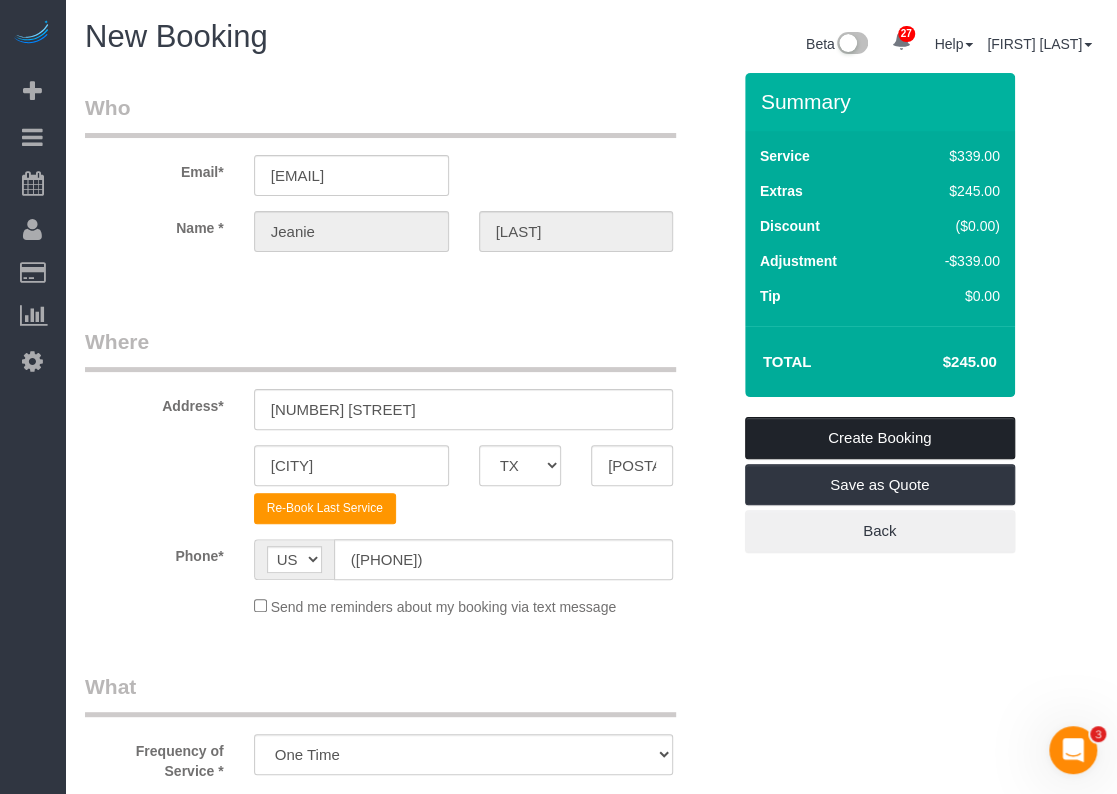 click on "Create Booking" at bounding box center (880, 438) 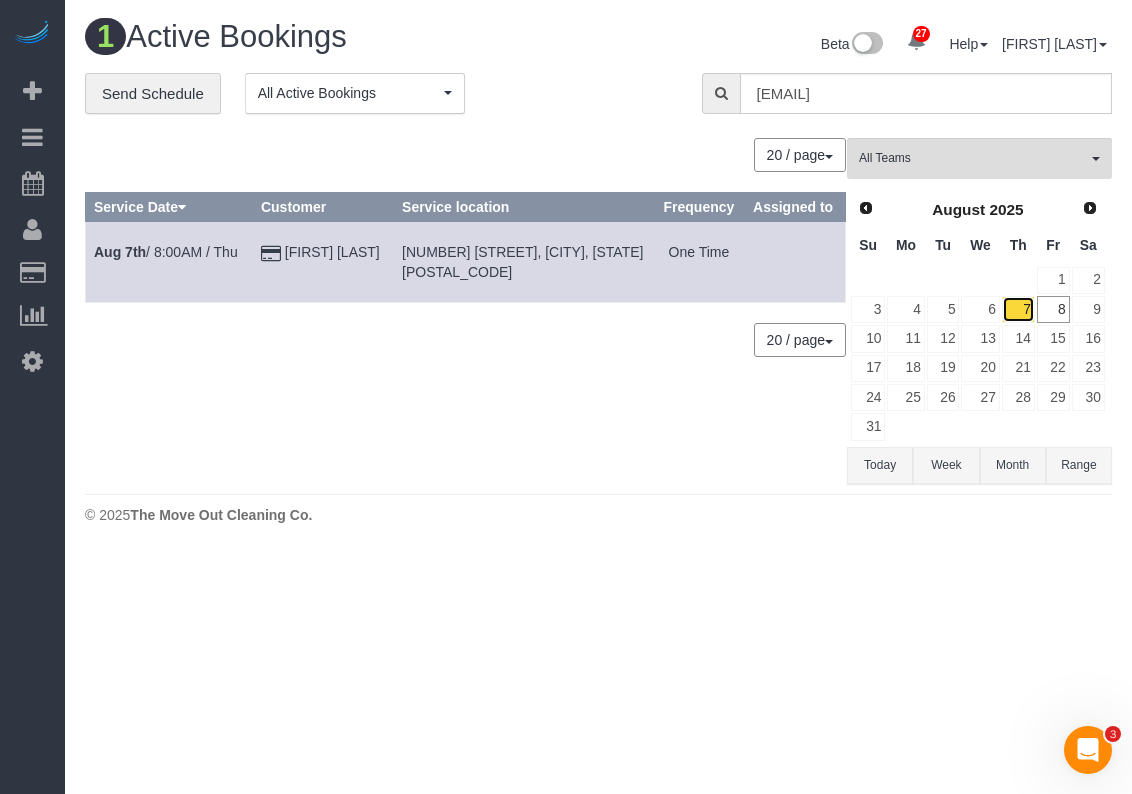 click on "7" at bounding box center [1018, 309] 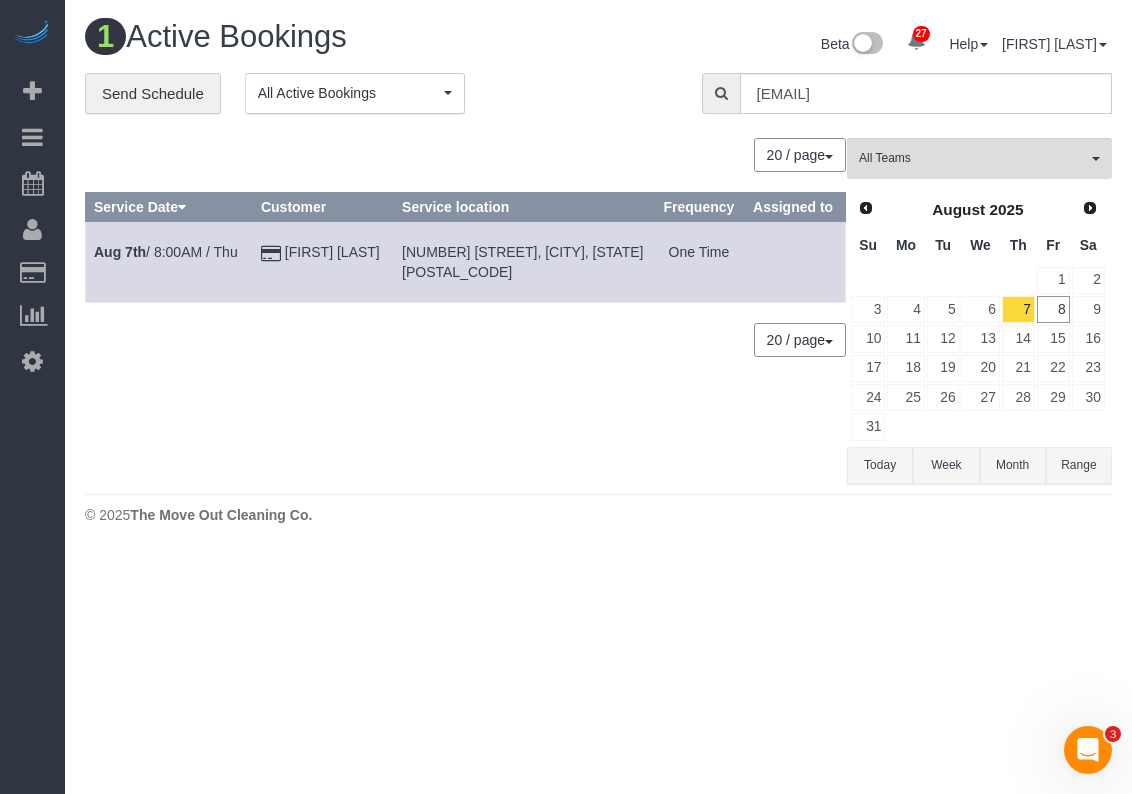 type 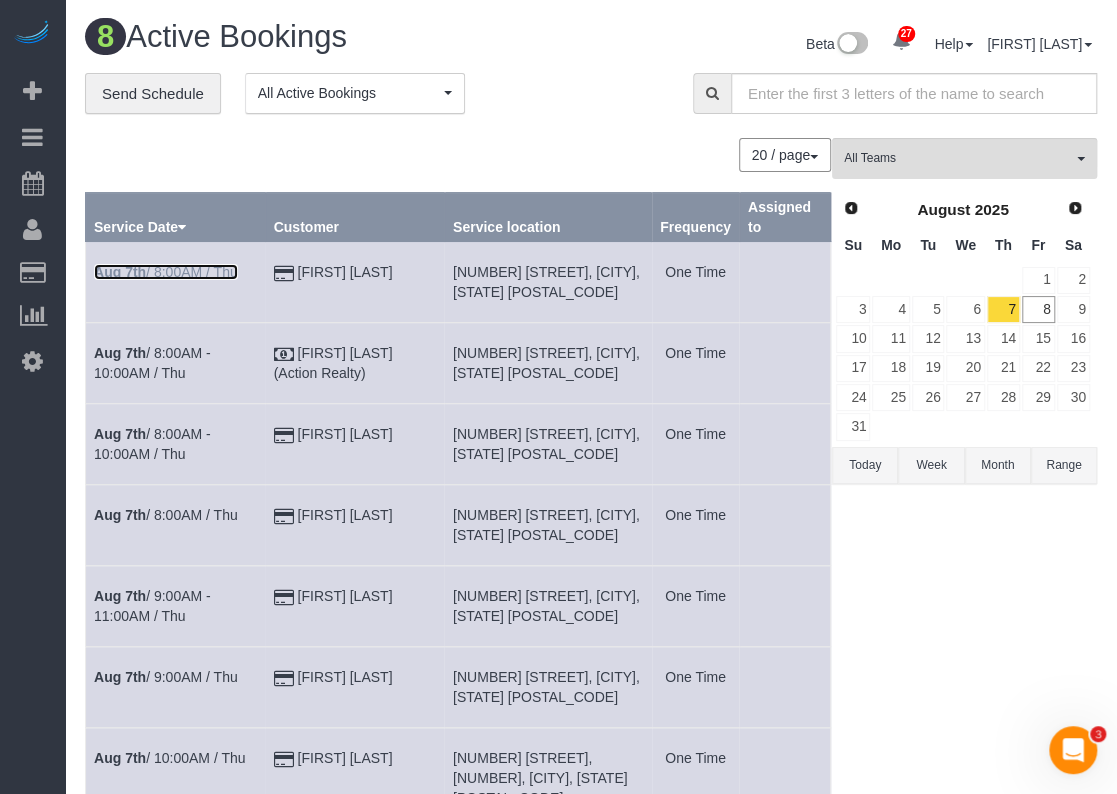 click on "[MONTH] [DAY]
/ 8:00AM / Thu" at bounding box center [166, 272] 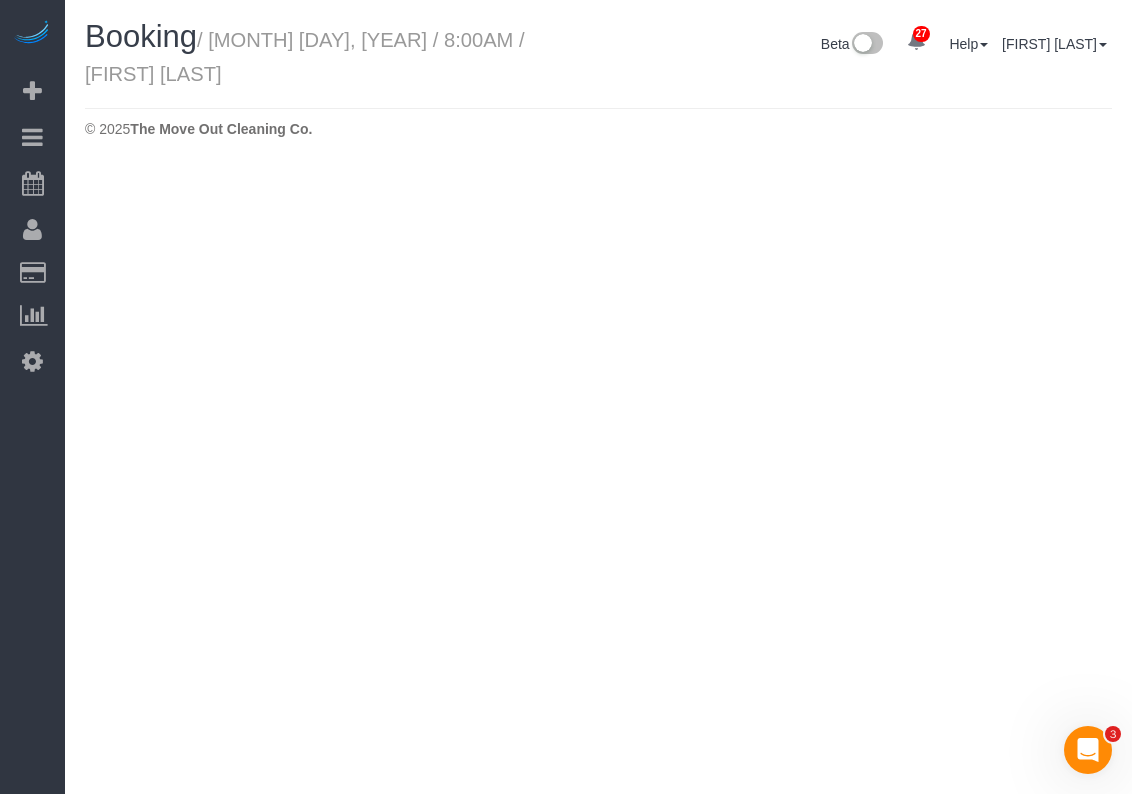 select on "TX" 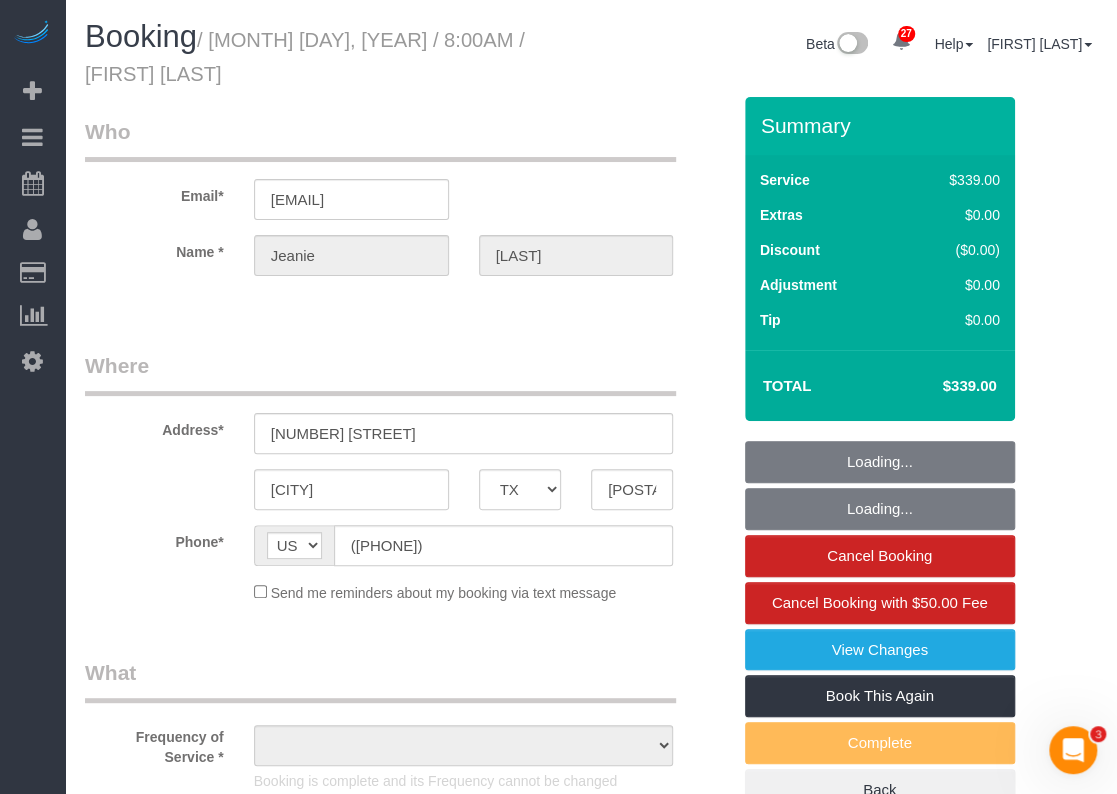 select on "string:fspay-65332492-1eac-4b5b-88cf-c6fb6382466b" 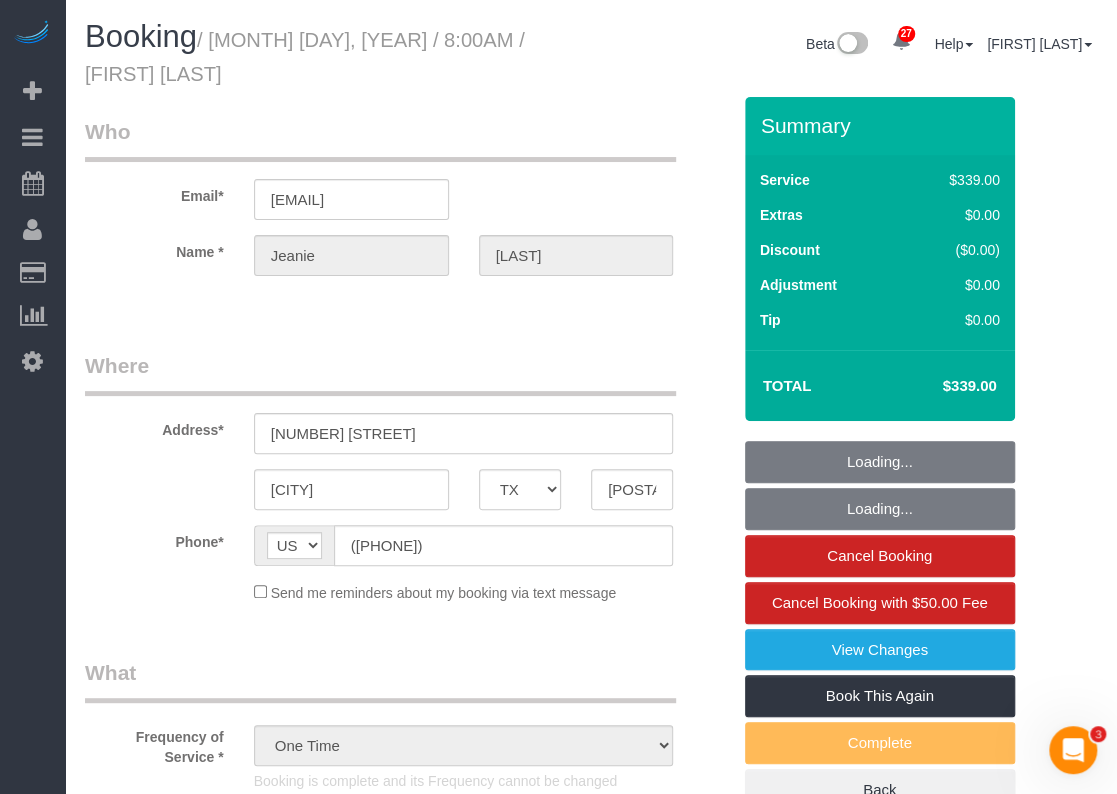 select on "object:1867" 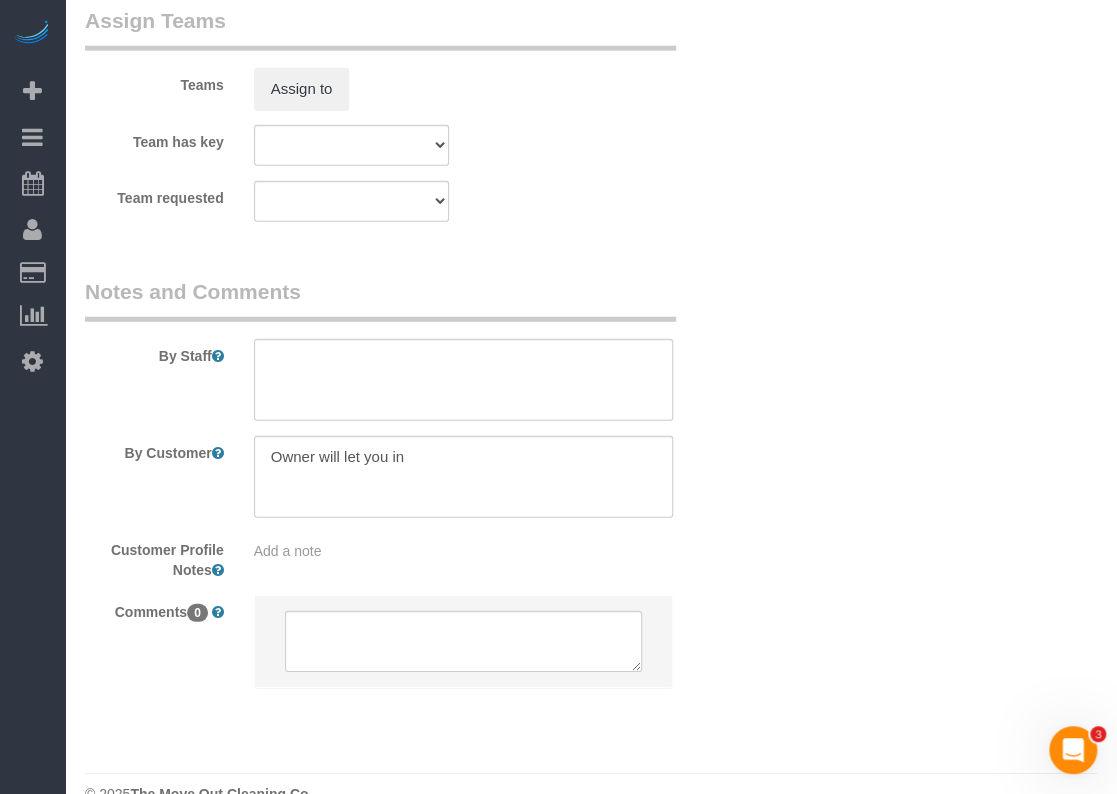 scroll, scrollTop: 2308, scrollLeft: 0, axis: vertical 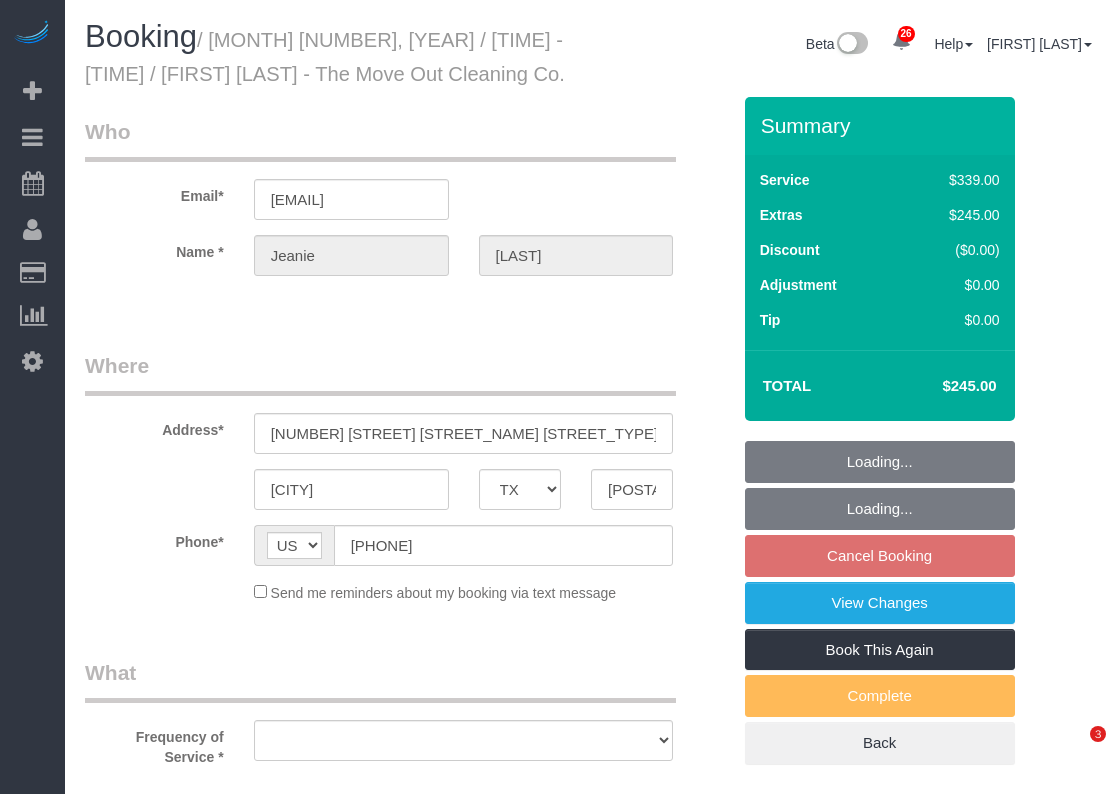 select on "TX" 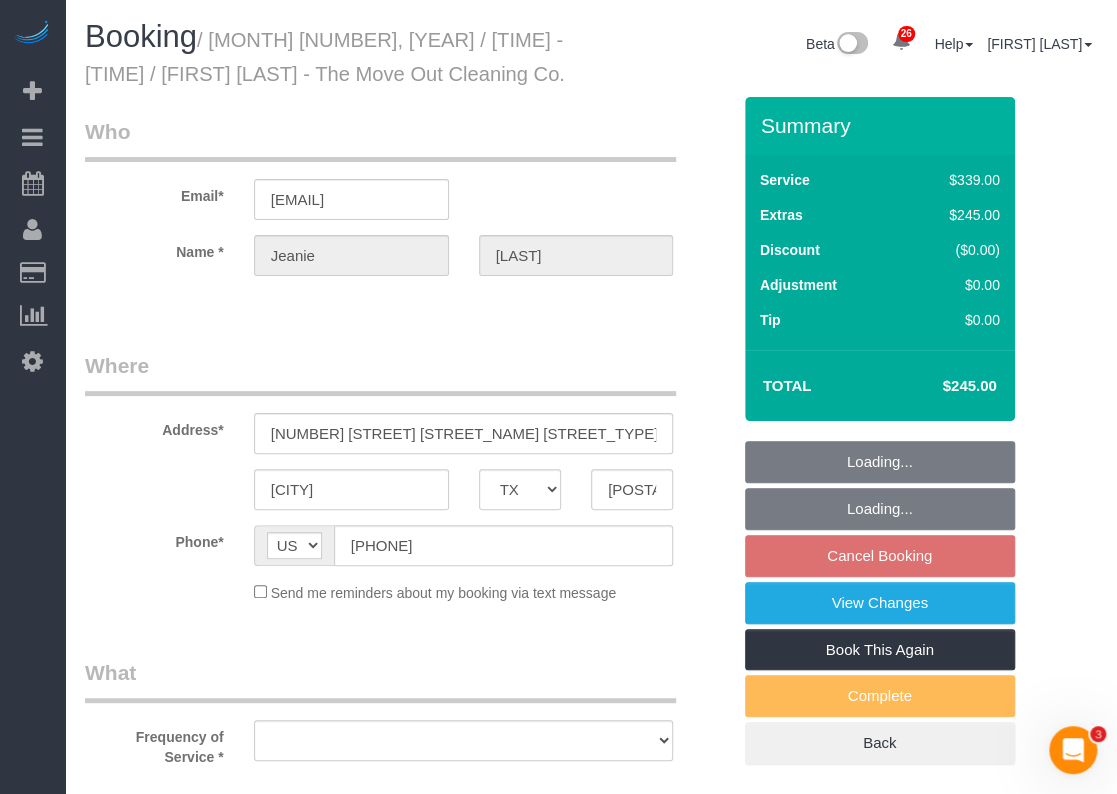 scroll, scrollTop: 0, scrollLeft: 0, axis: both 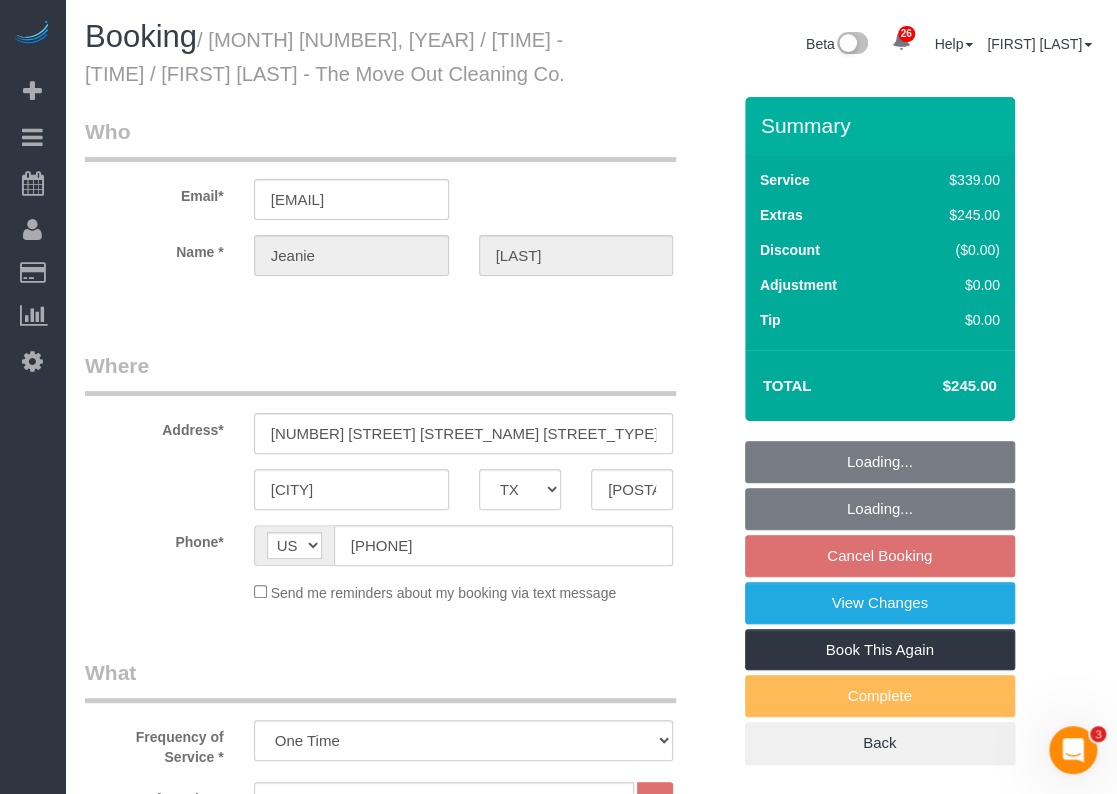 select on "object:5069" 